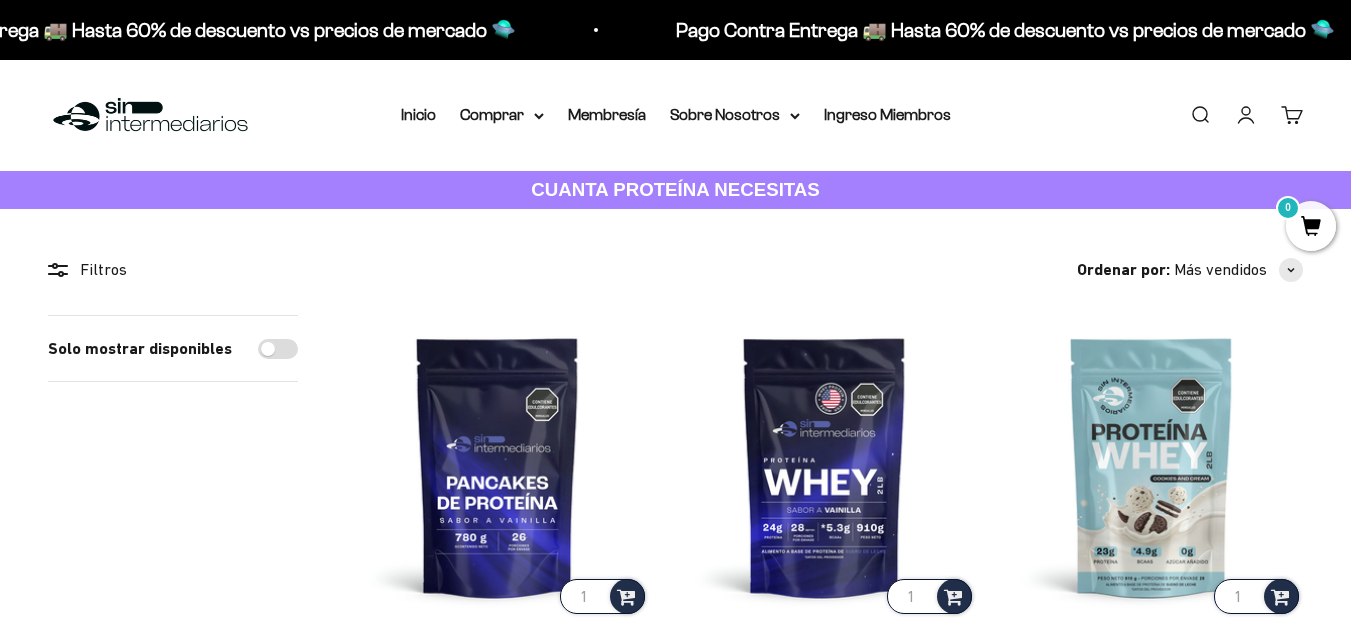 scroll, scrollTop: 0, scrollLeft: 0, axis: both 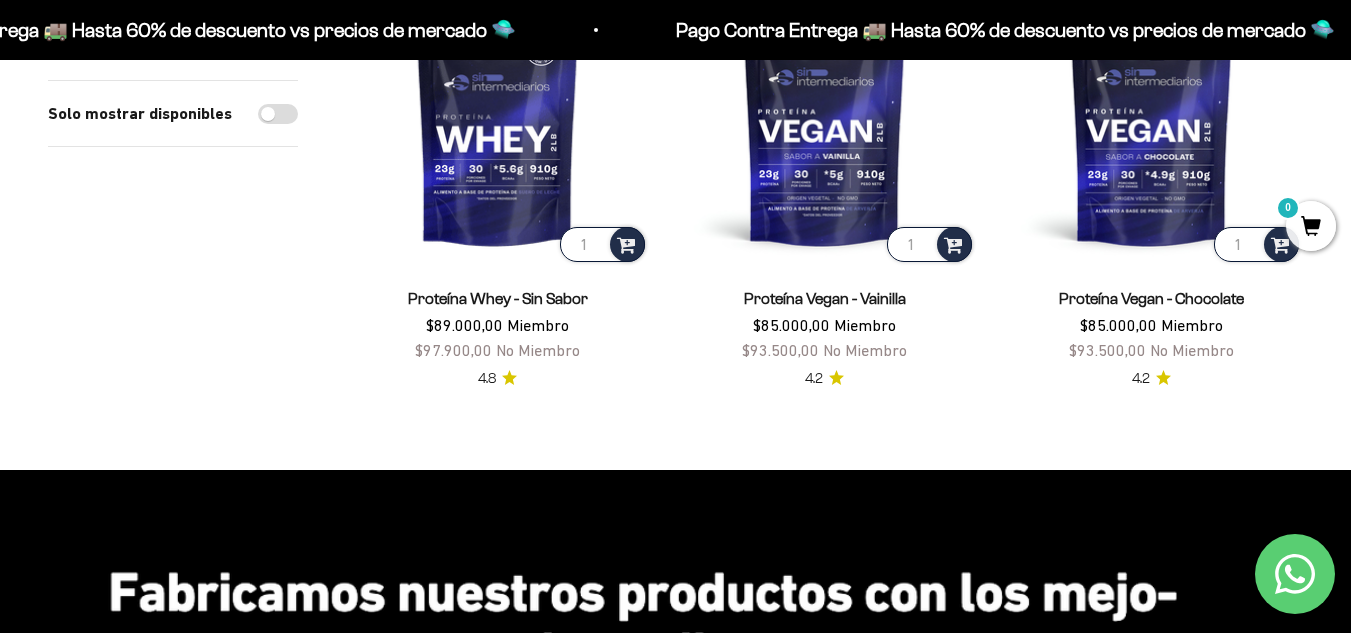 drag, startPoint x: 1361, startPoint y: 102, endPoint x: 1365, endPoint y: -42, distance: 144.05554 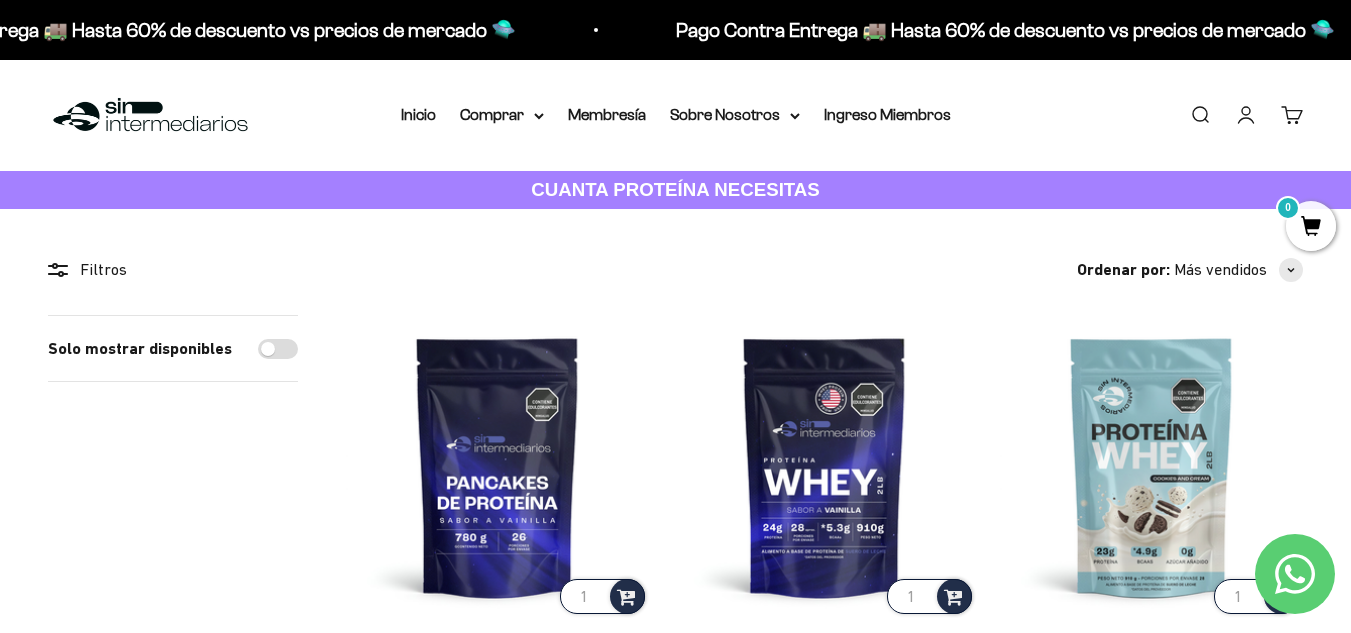 scroll, scrollTop: 553, scrollLeft: 0, axis: vertical 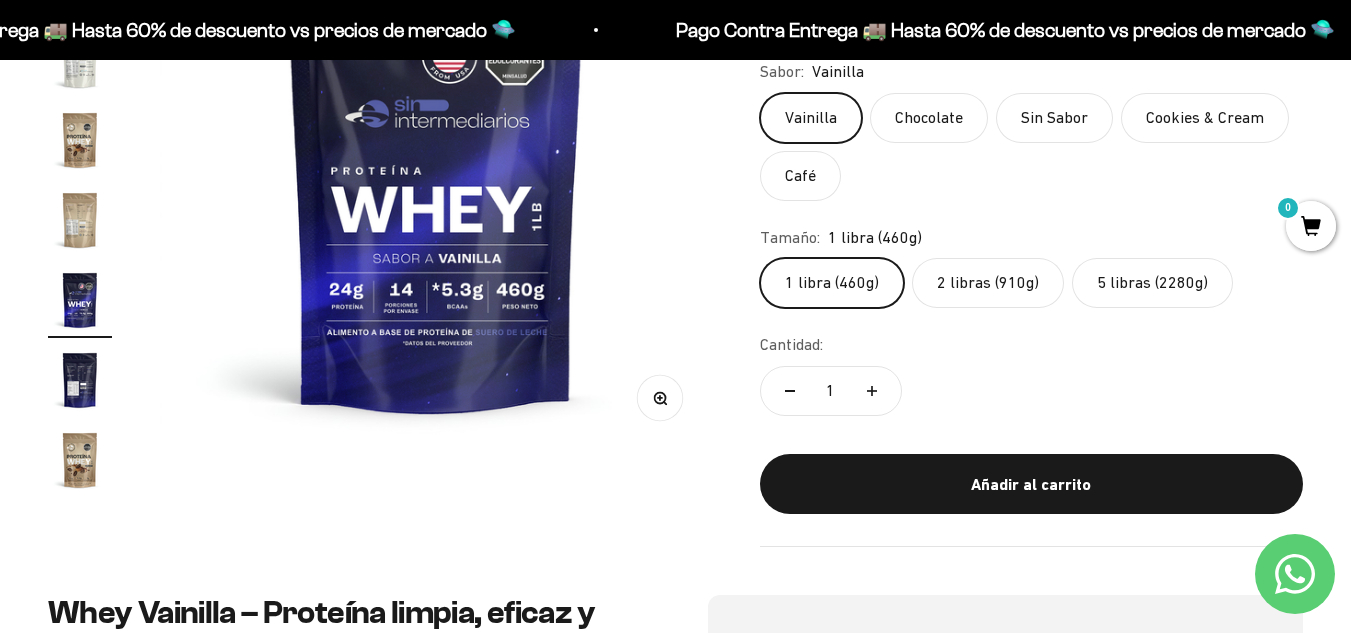 click at bounding box center [80, 60] 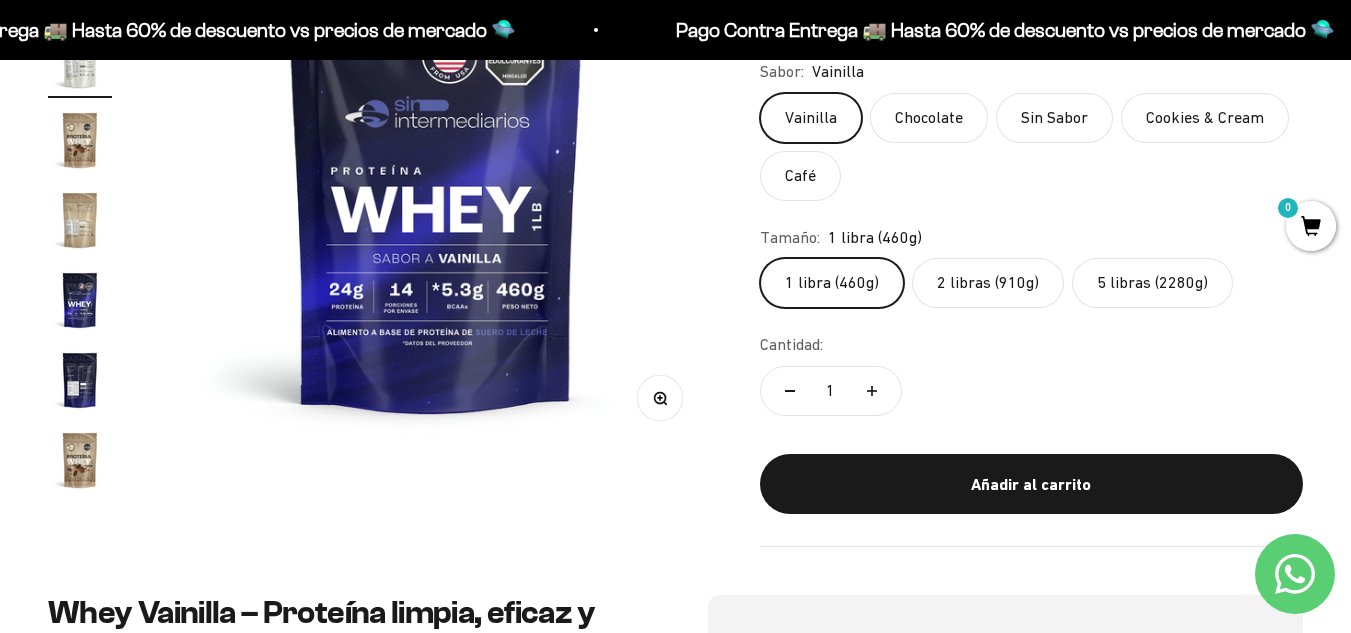 scroll, scrollTop: 0, scrollLeft: 9232, axis: horizontal 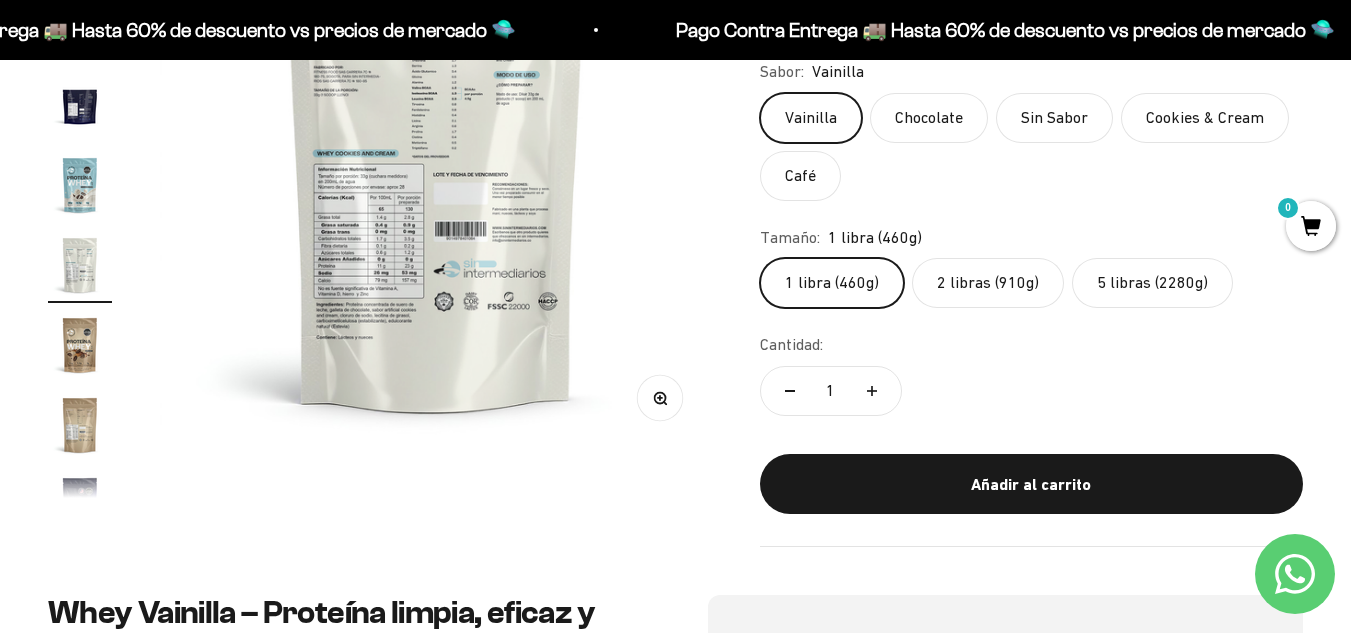 click at bounding box center [436, 174] 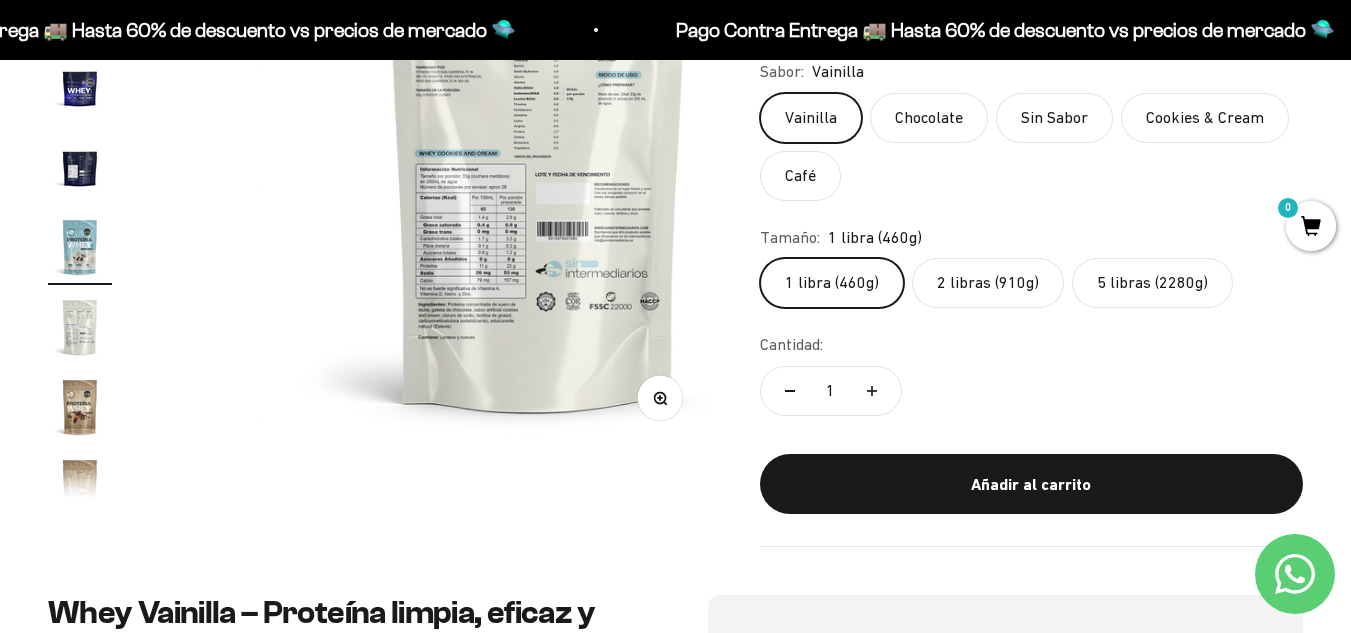 scroll, scrollTop: 0, scrollLeft: 7526, axis: horizontal 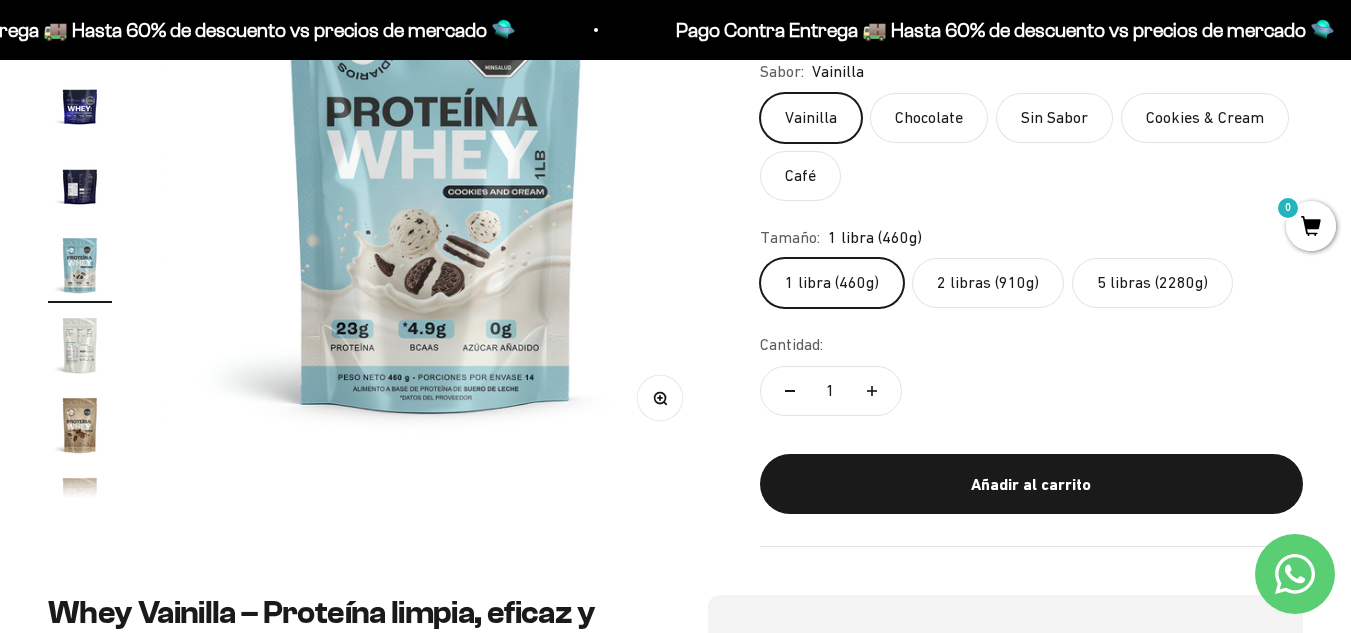 click at bounding box center (80, 345) 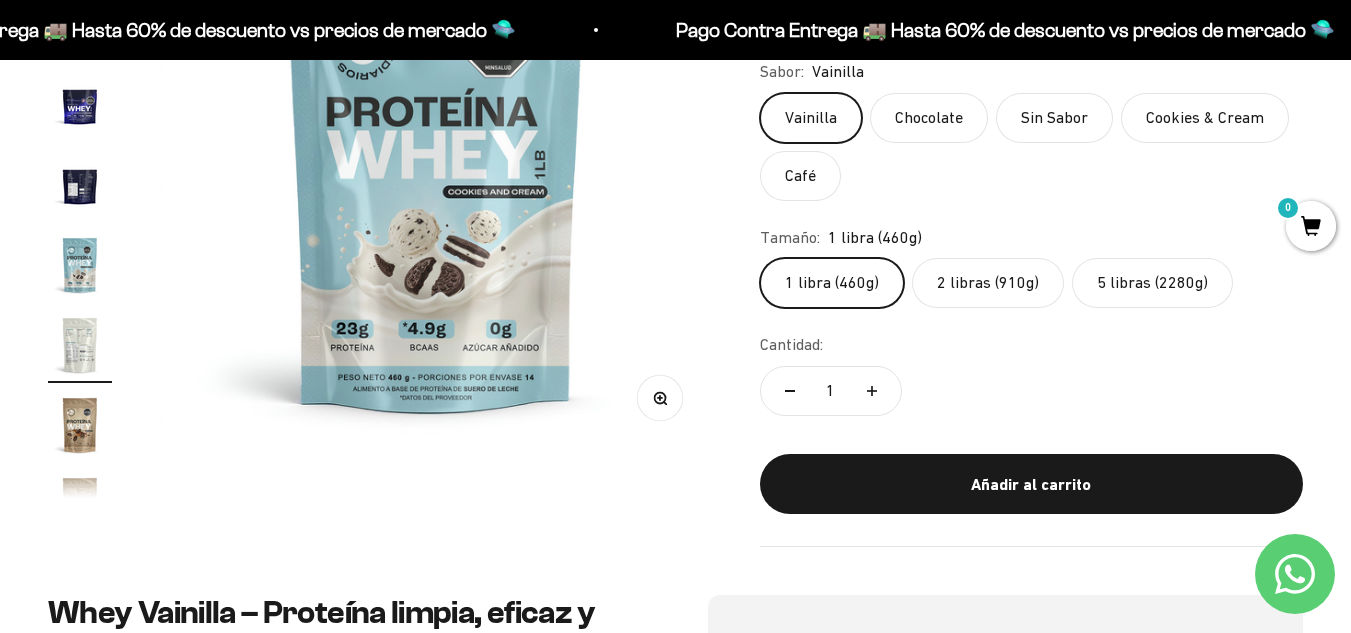 scroll, scrollTop: 0, scrollLeft: 7698, axis: horizontal 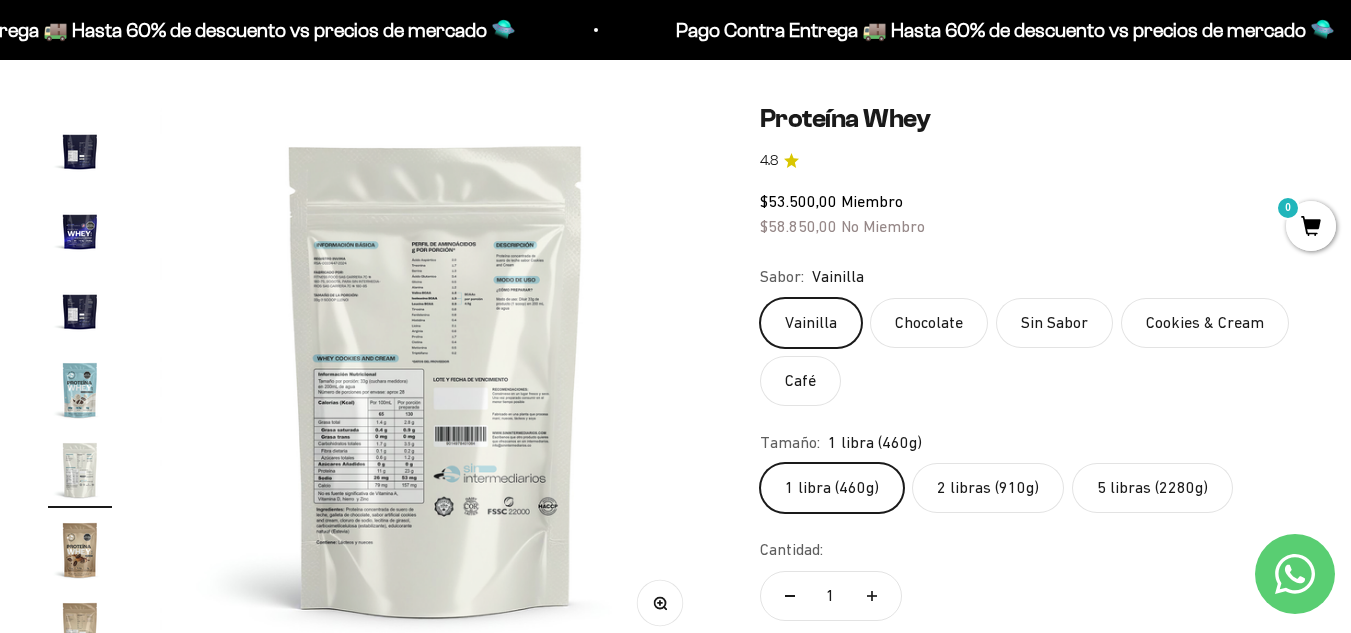 click on "2 libras (910g)" 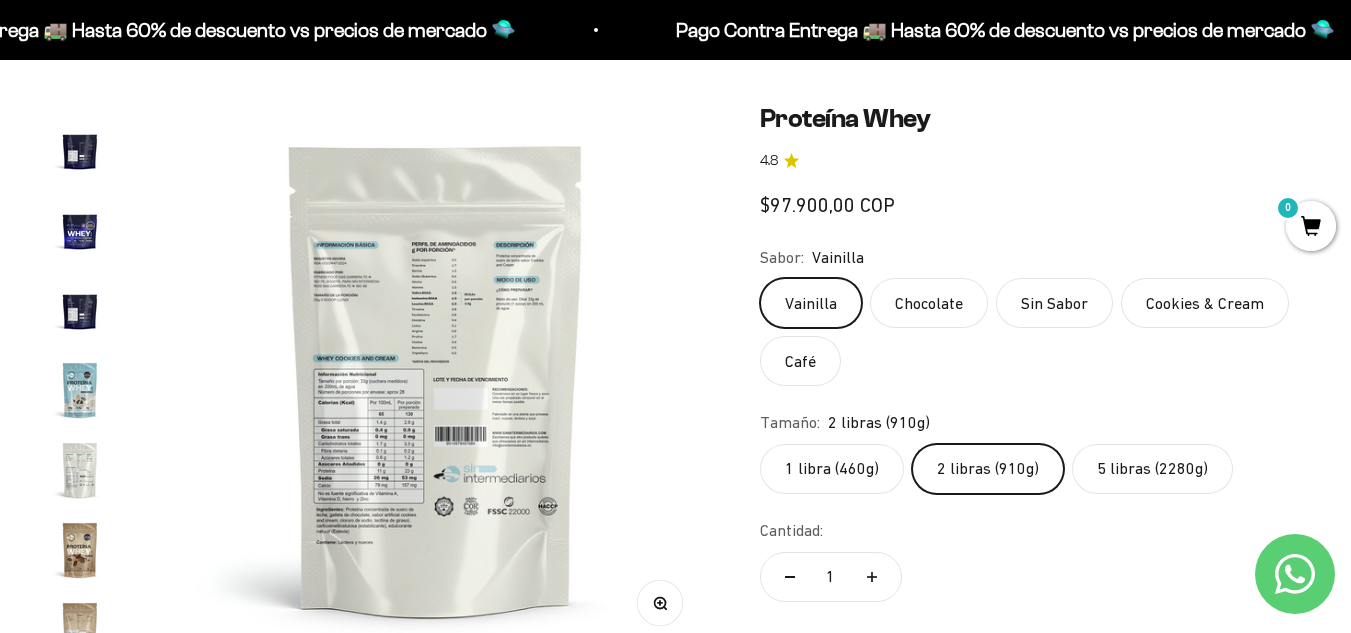 scroll, scrollTop: 0, scrollLeft: 2819, axis: horizontal 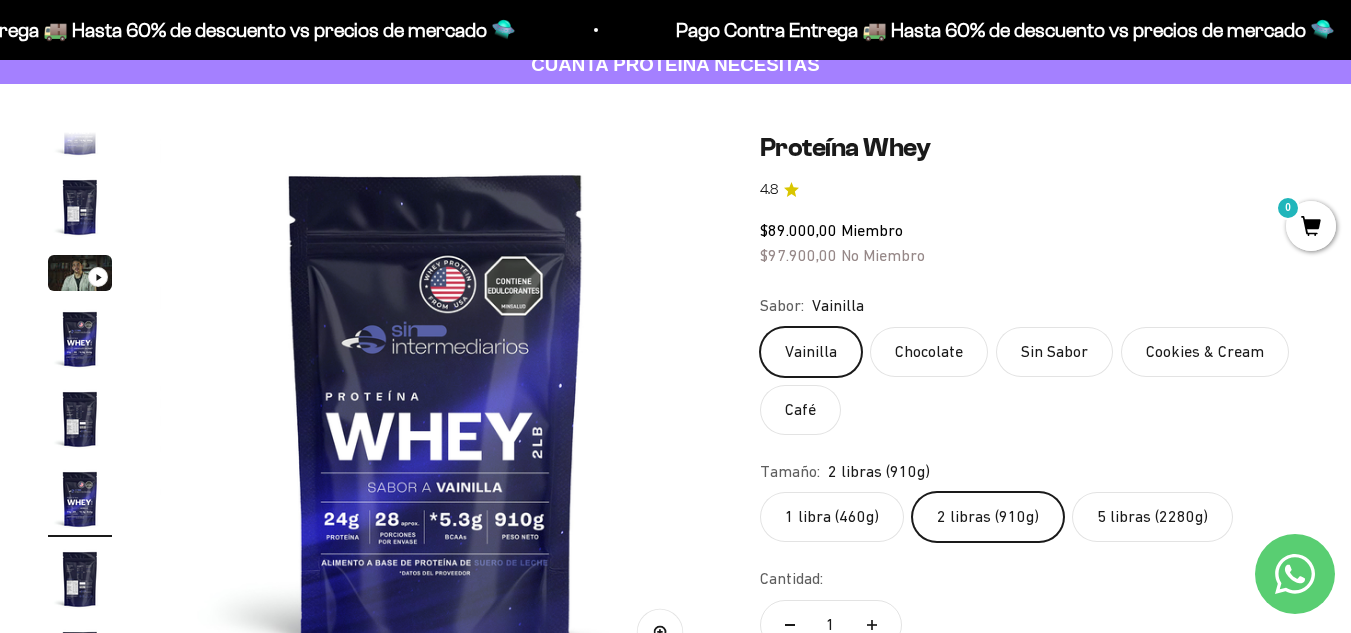 click at bounding box center [80, 207] 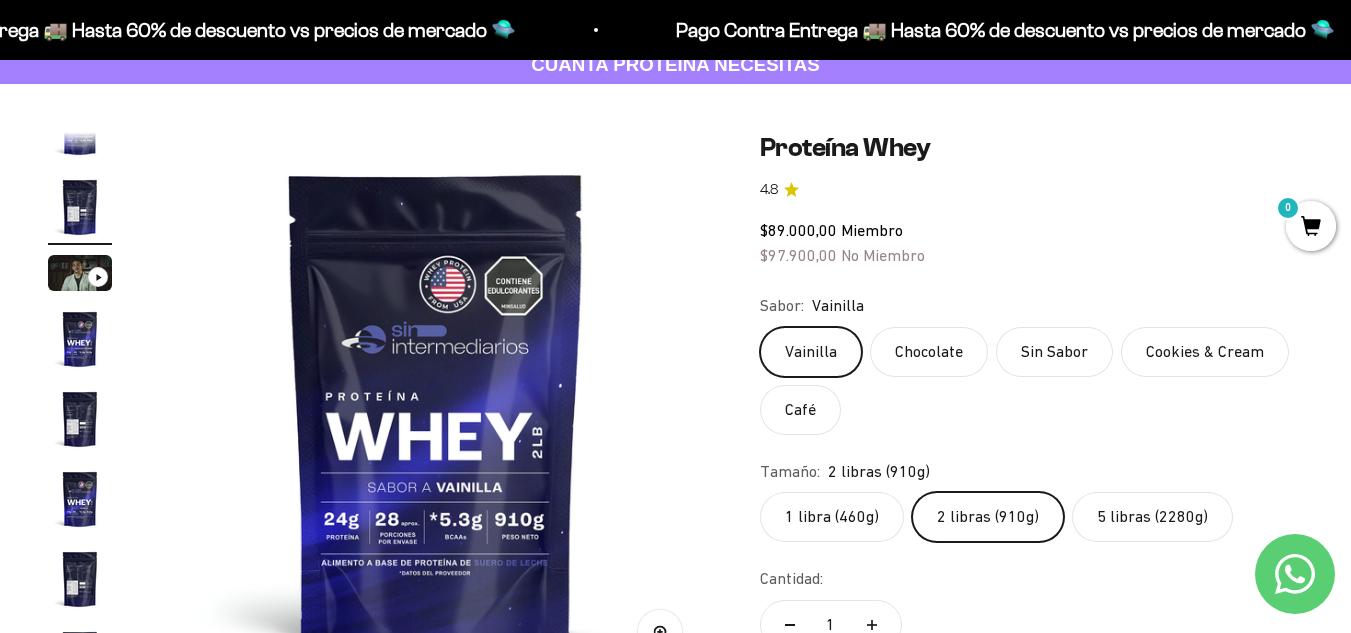 scroll, scrollTop: 0, scrollLeft: 2295, axis: horizontal 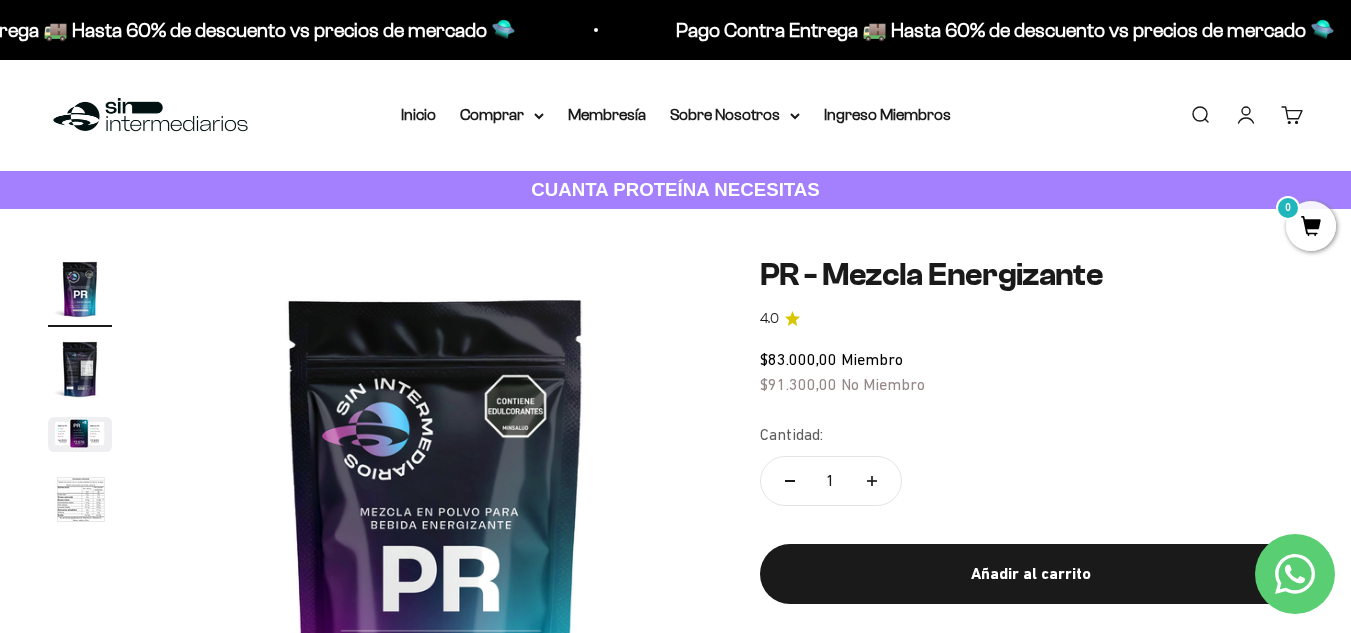 click at bounding box center [80, 501] 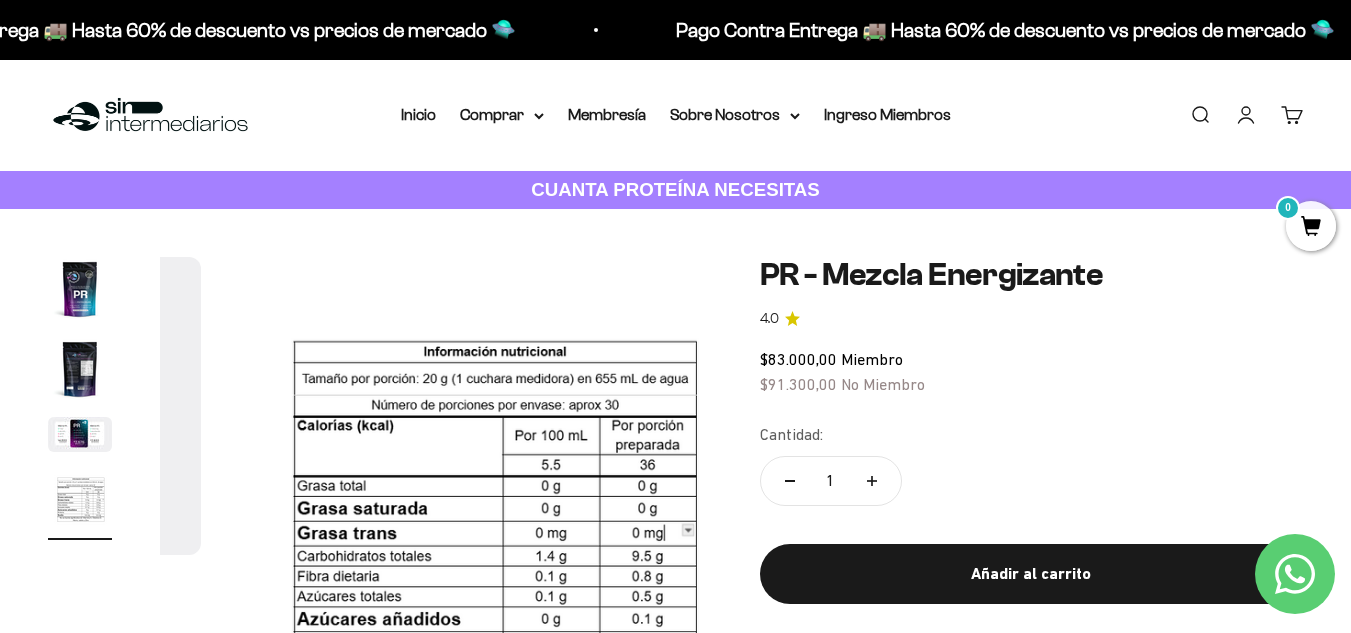 scroll, scrollTop: 0, scrollLeft: 1691, axis: horizontal 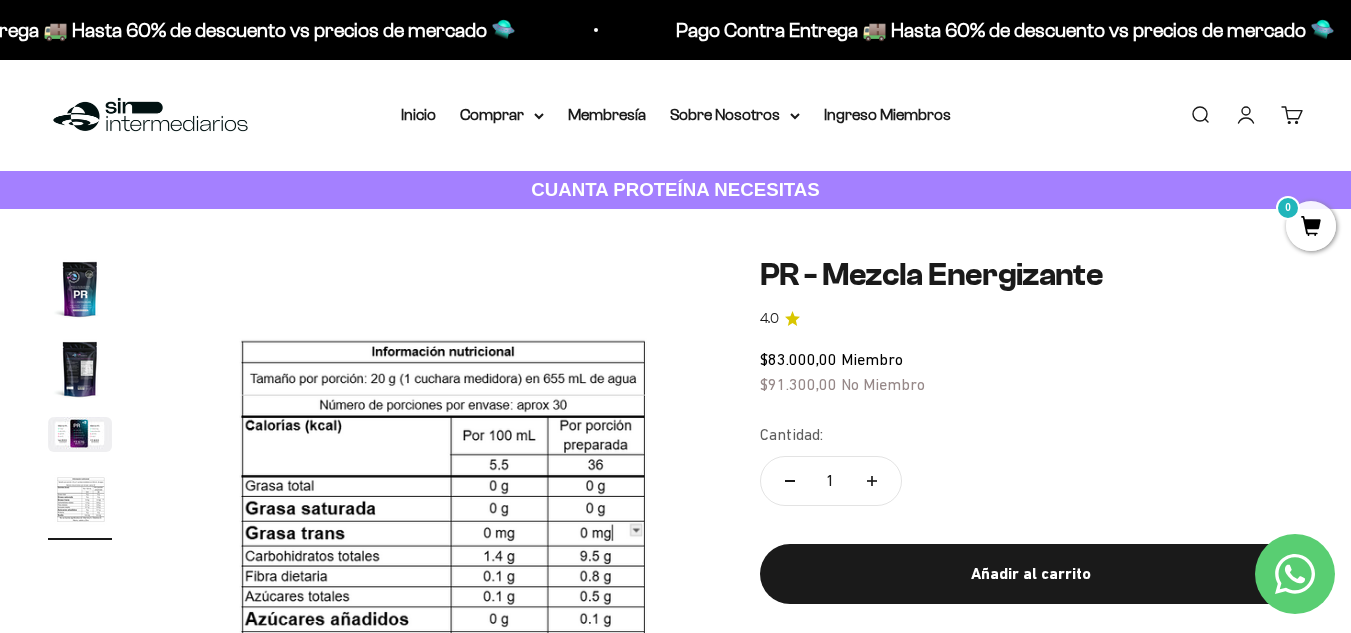 click at bounding box center [437, 542] 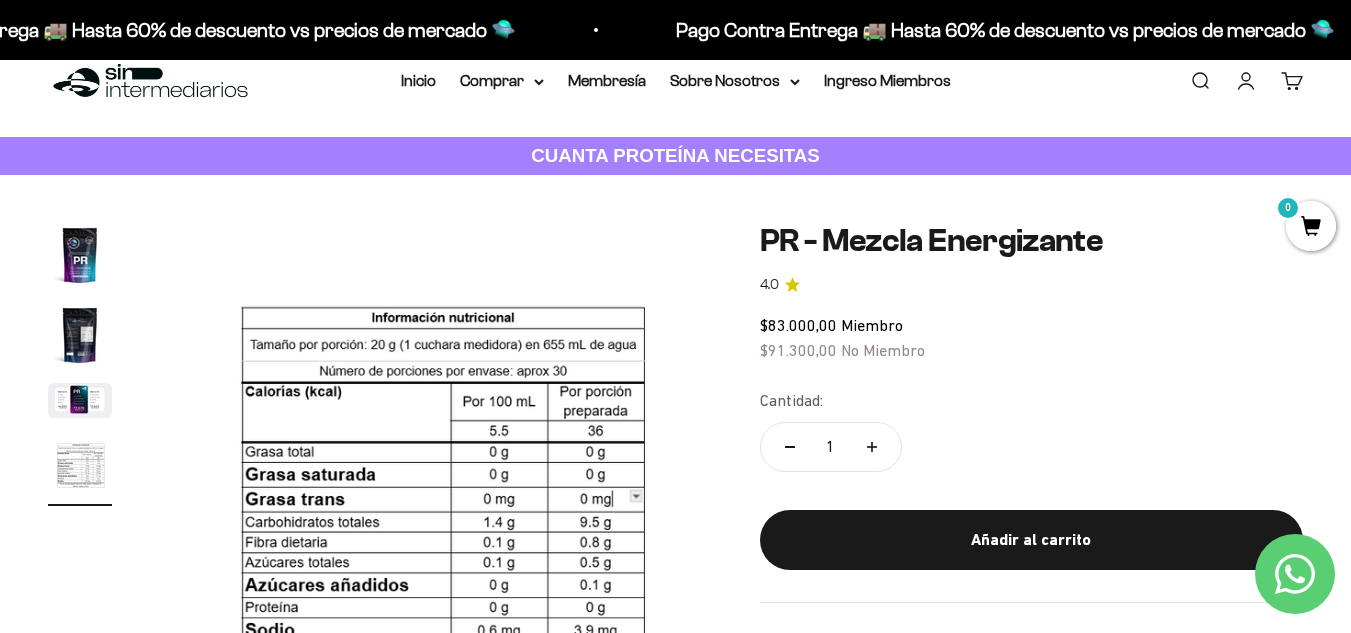 scroll, scrollTop: 0, scrollLeft: 0, axis: both 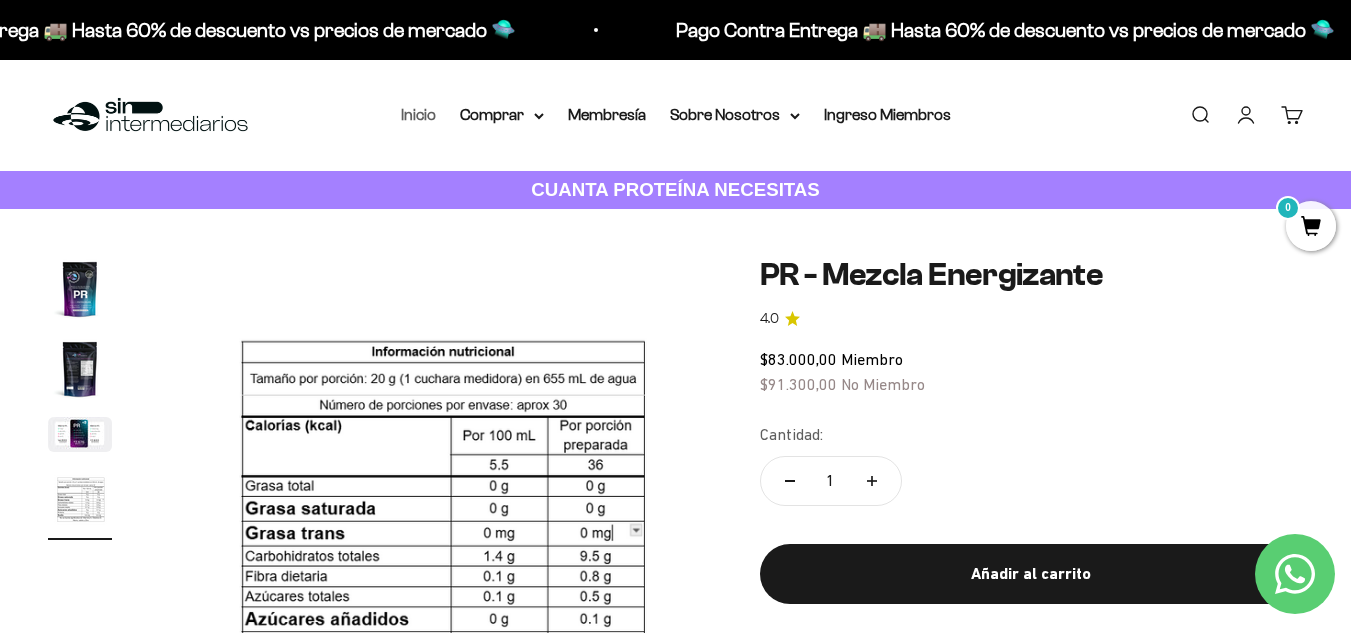 click on "Inicio" at bounding box center (418, 114) 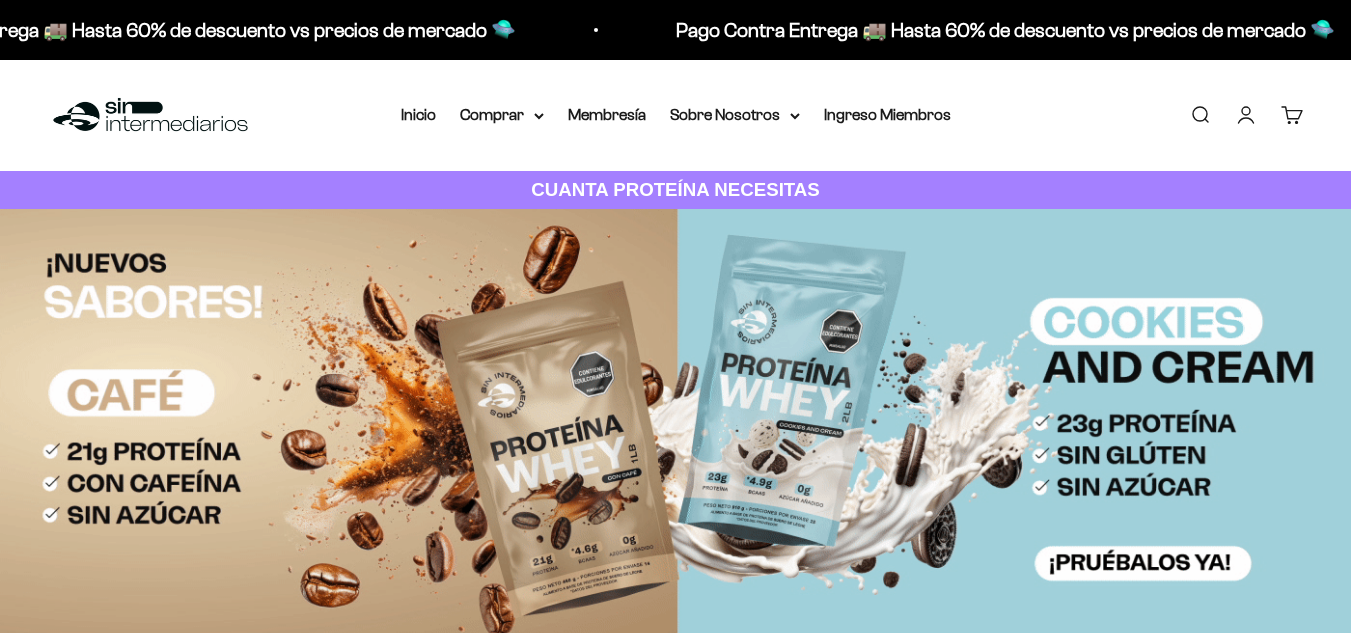 scroll, scrollTop: 0, scrollLeft: 0, axis: both 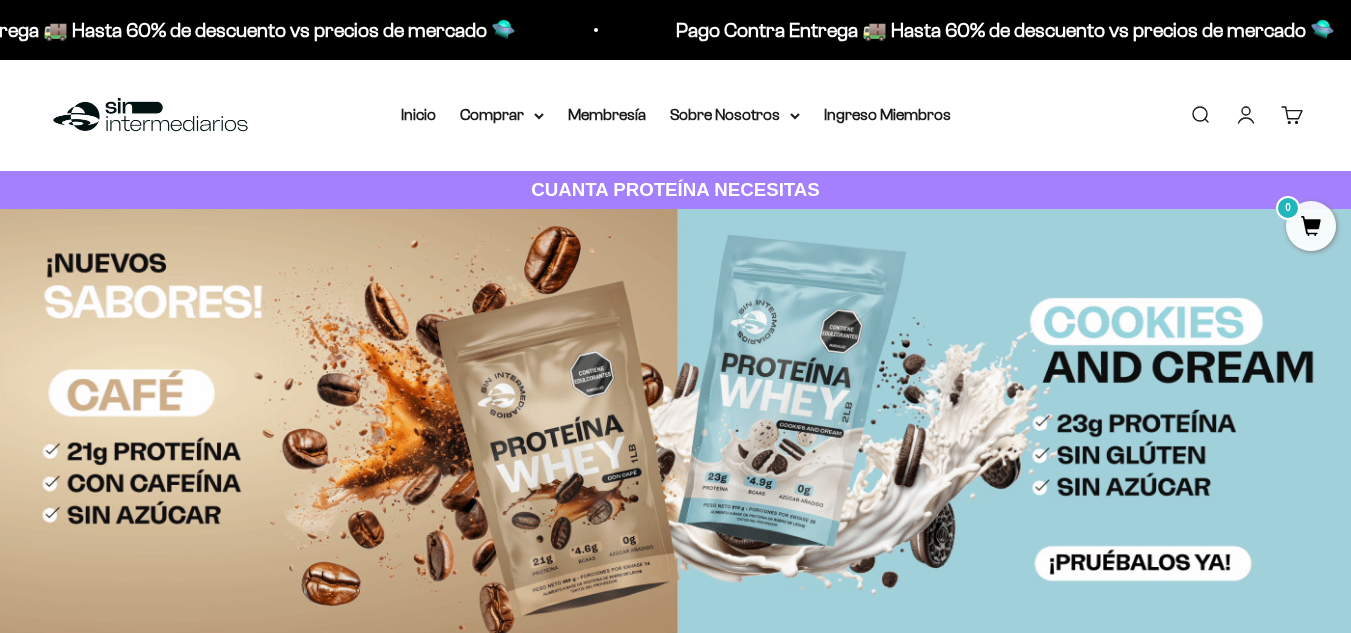 click at bounding box center [675, 429] 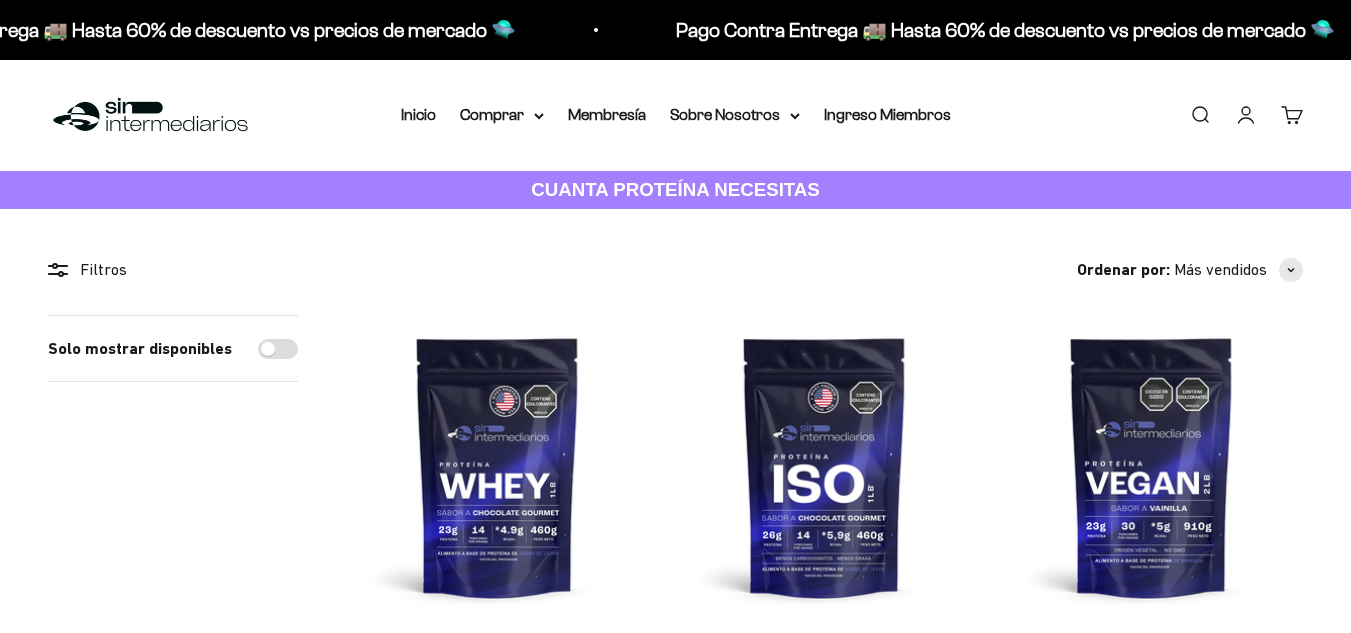 scroll, scrollTop: 0, scrollLeft: 0, axis: both 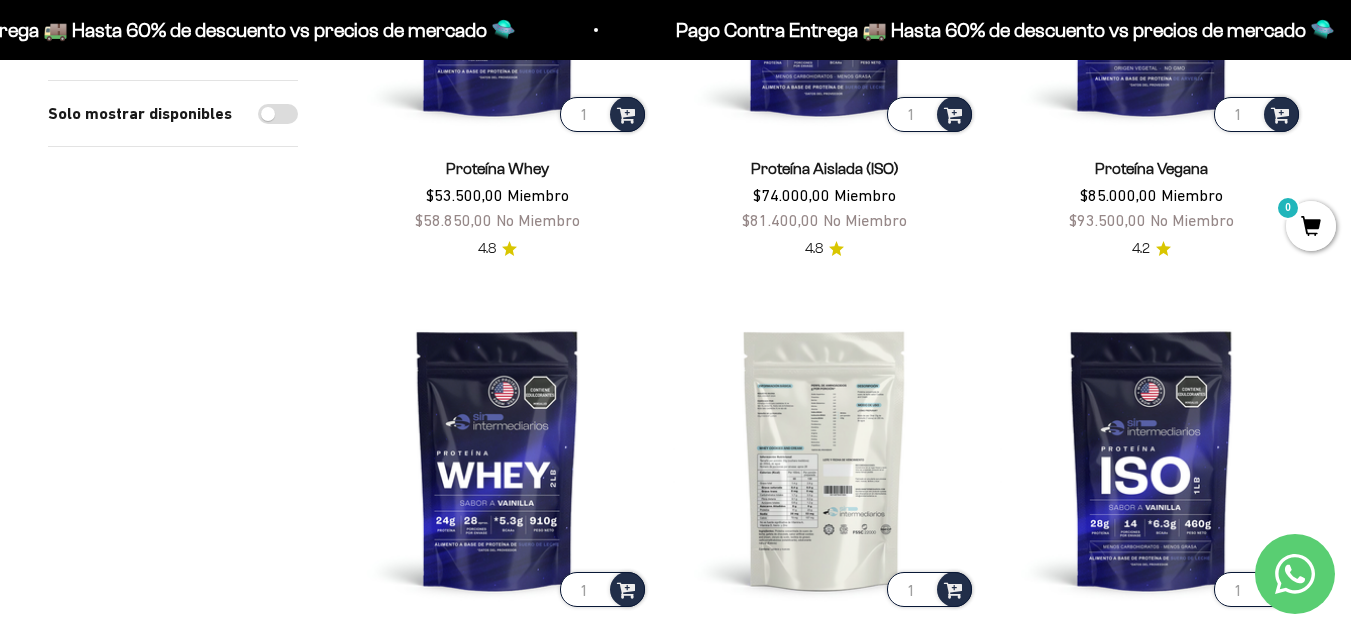 click at bounding box center (824, 459) 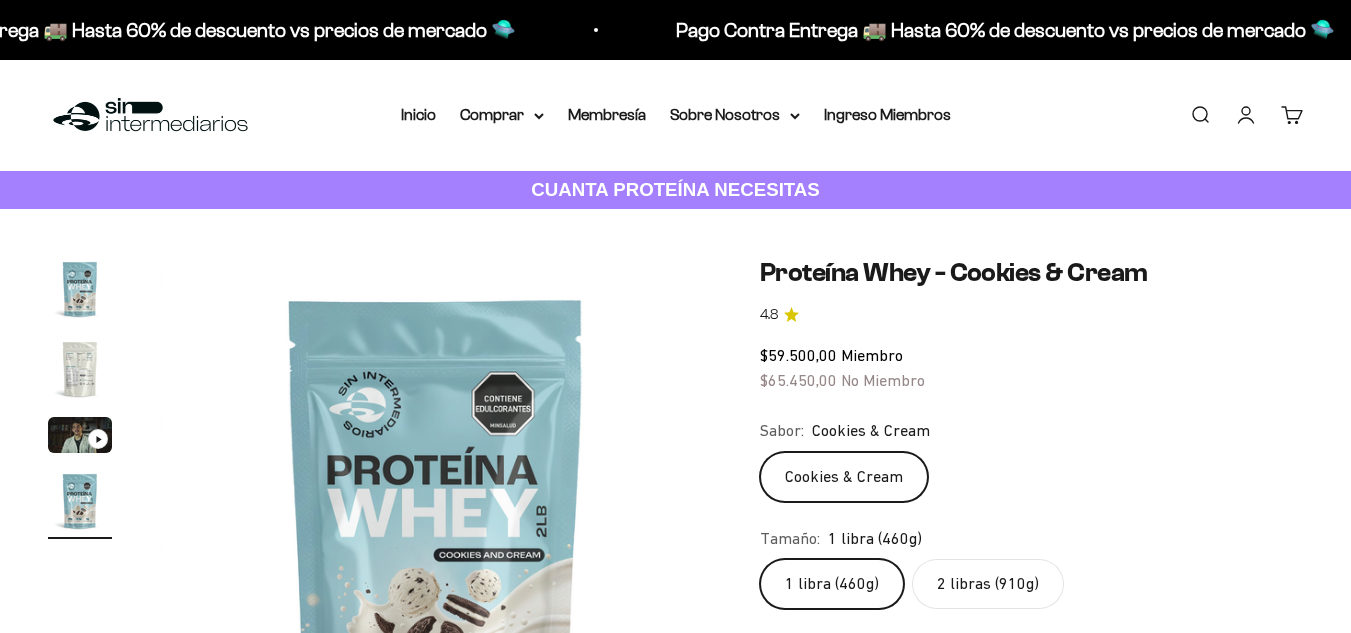 scroll, scrollTop: 0, scrollLeft: 0, axis: both 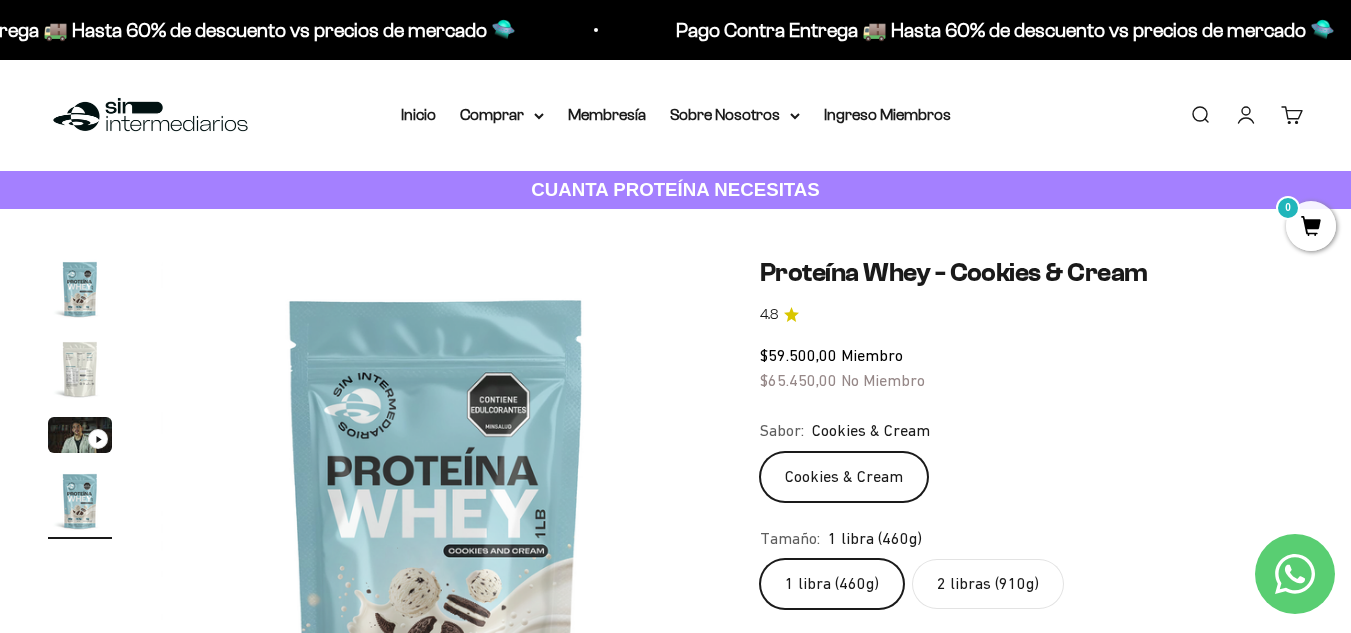 click at bounding box center (80, 369) 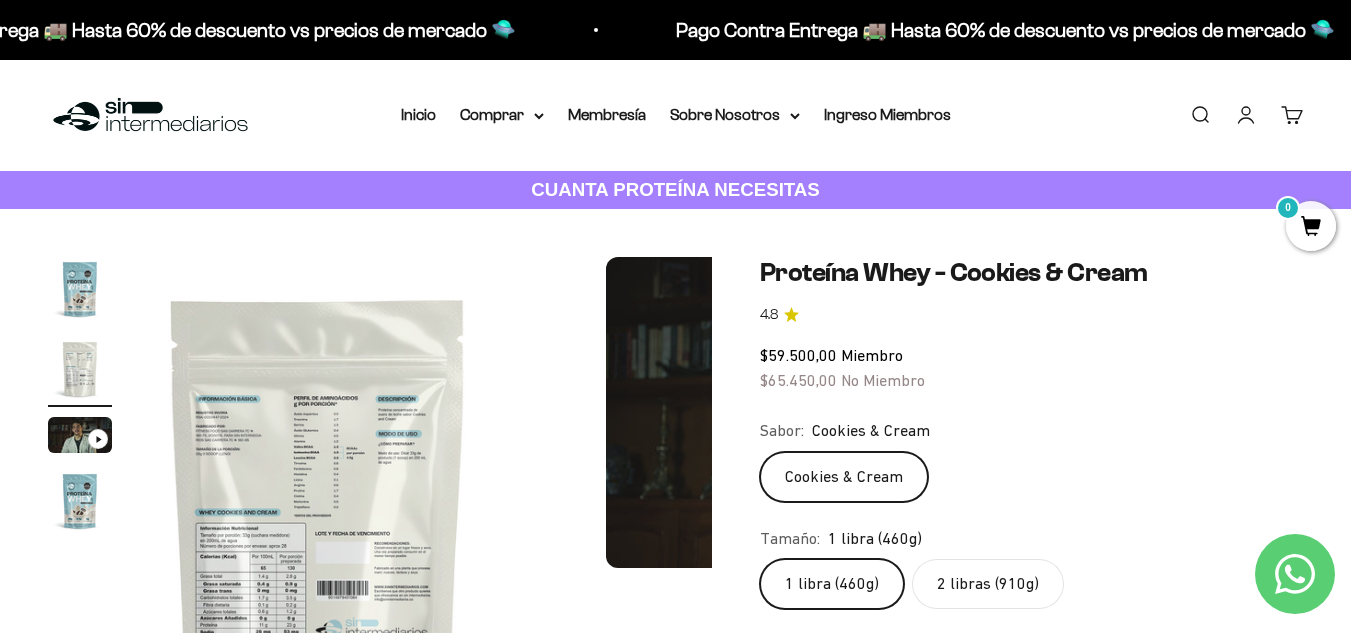 scroll, scrollTop: 0, scrollLeft: 564, axis: horizontal 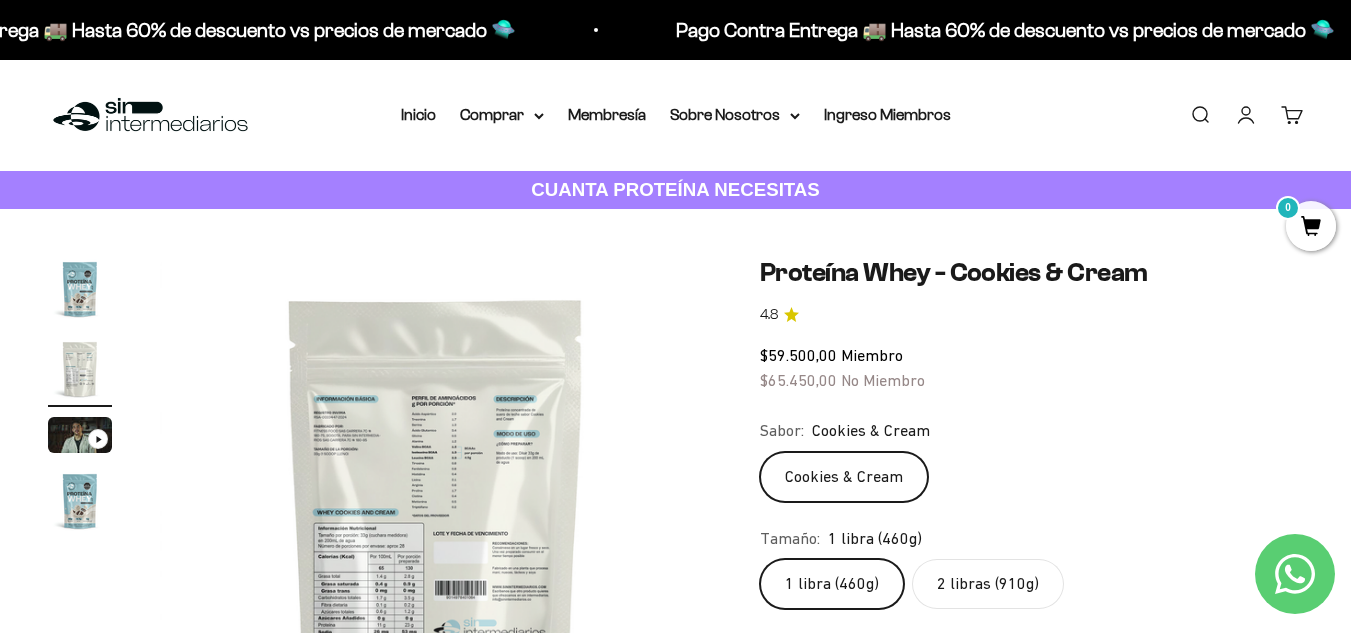 type 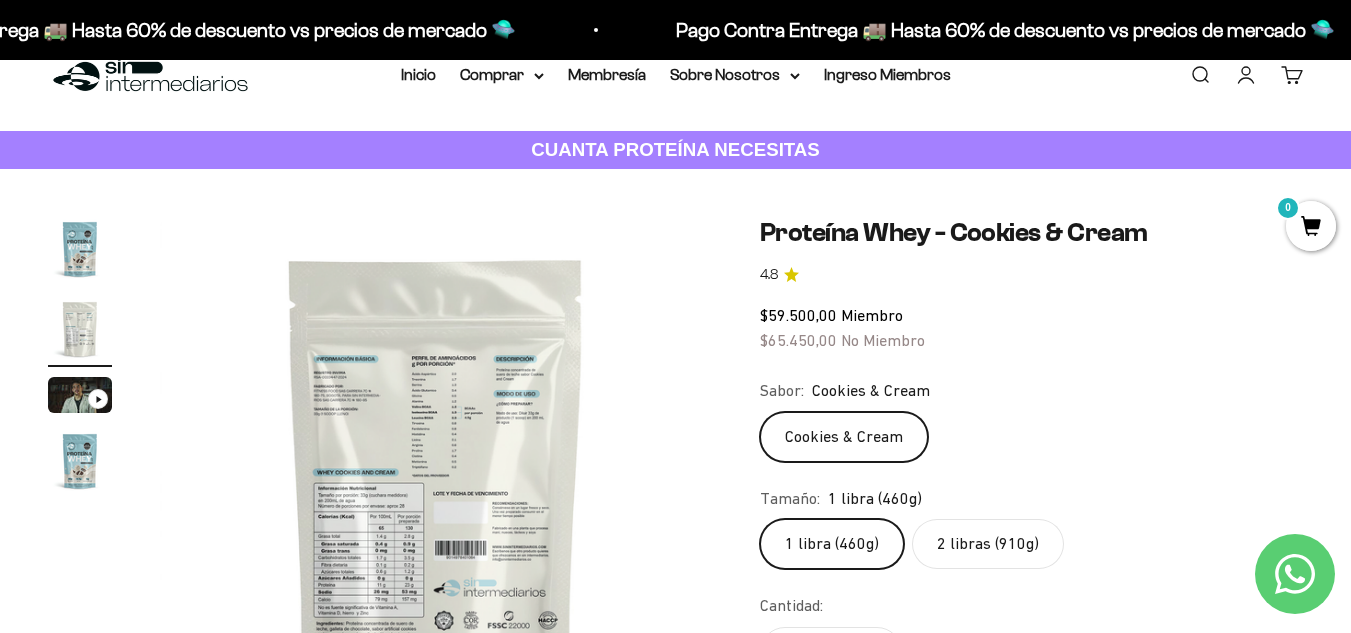 scroll, scrollTop: 80, scrollLeft: 0, axis: vertical 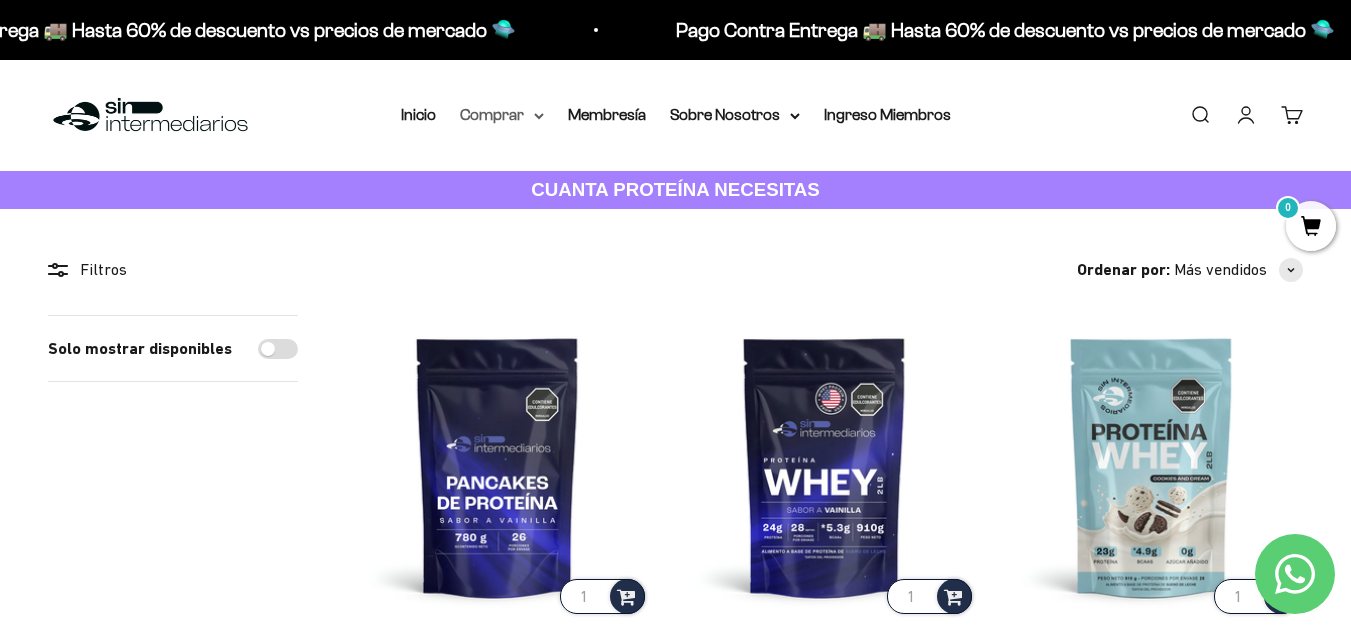 click on "Comprar" at bounding box center [502, 115] 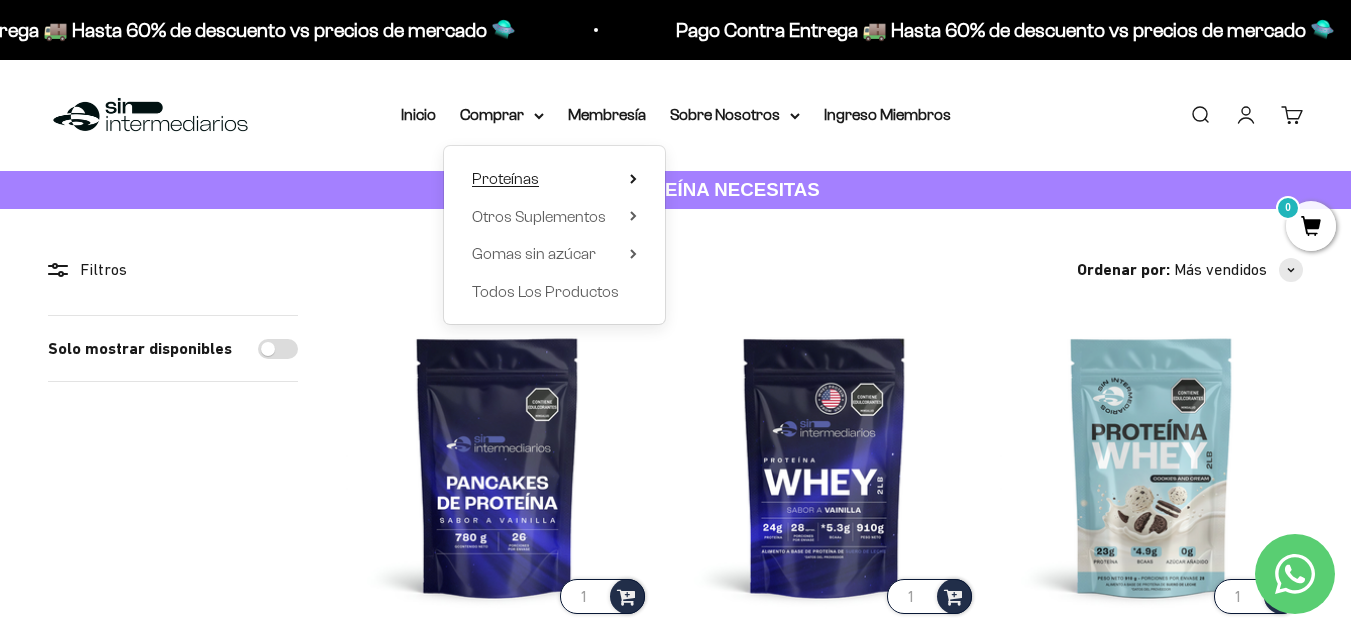 click 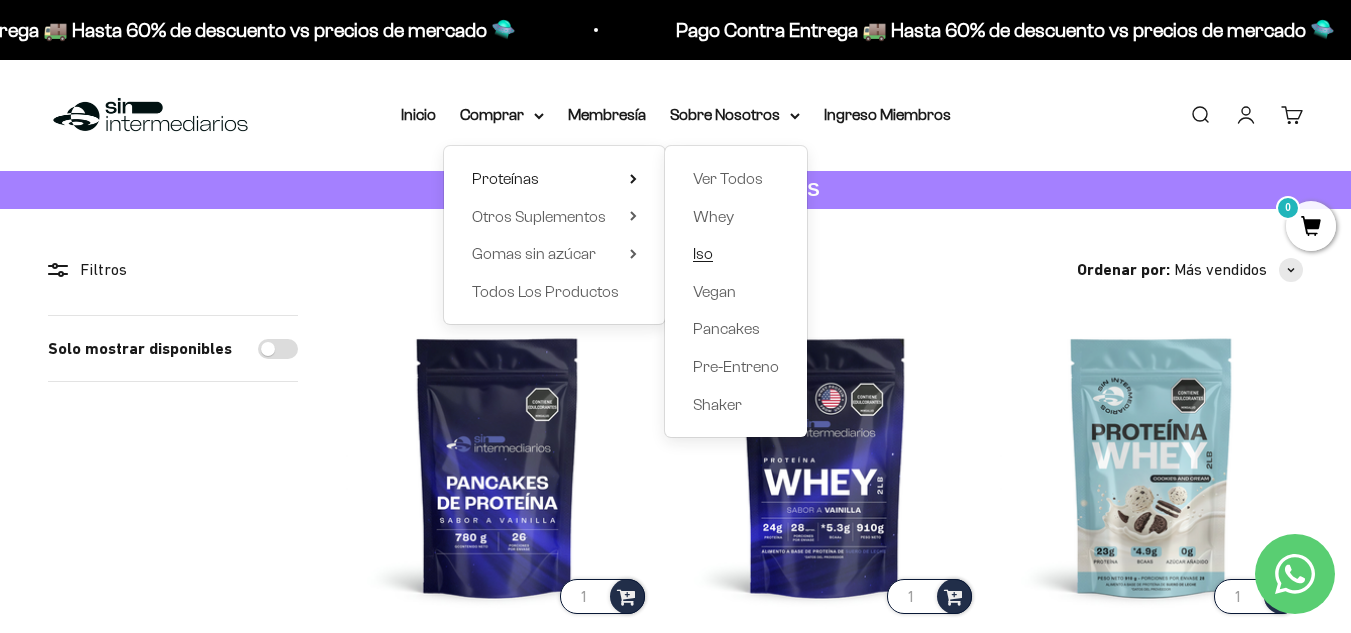 click on "Iso" at bounding box center (736, 254) 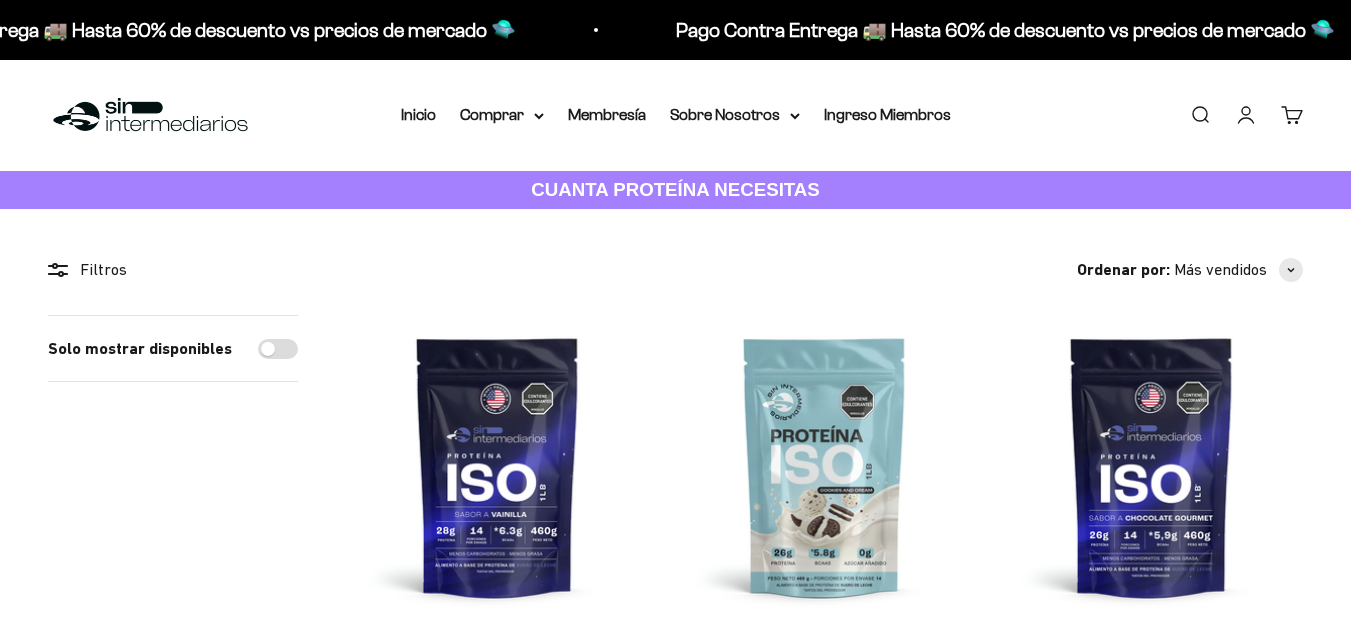 scroll, scrollTop: 0, scrollLeft: 0, axis: both 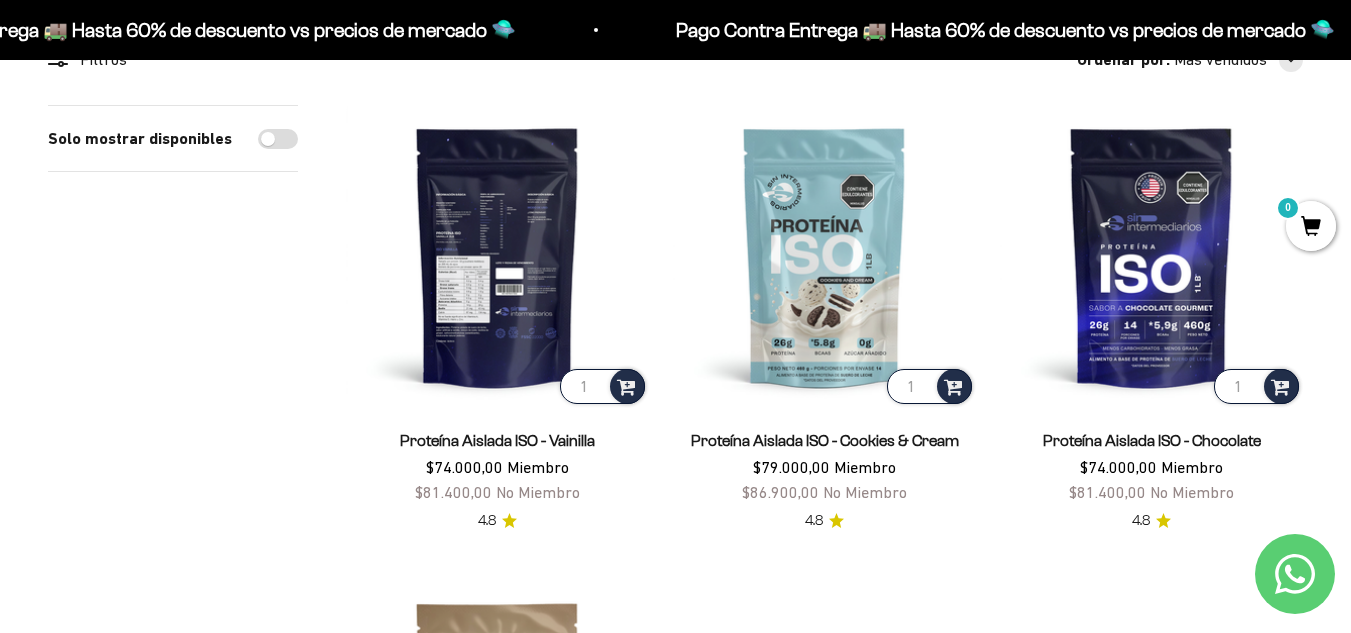click at bounding box center [497, 256] 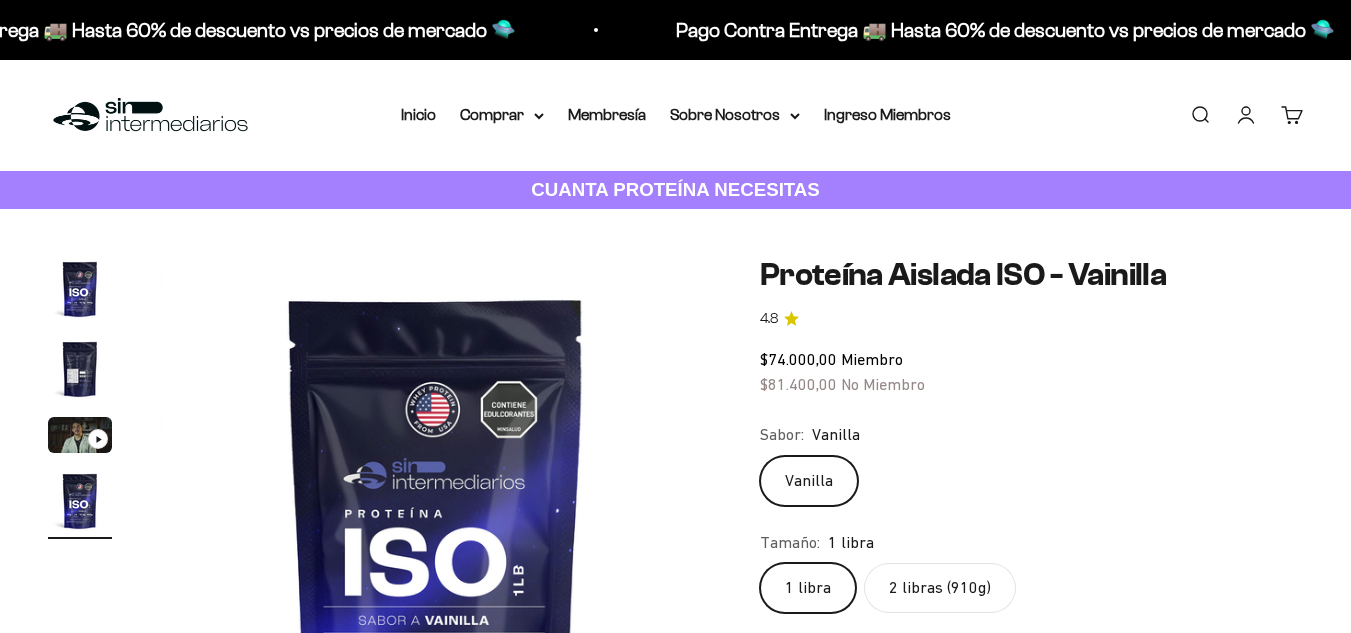 scroll, scrollTop: 0, scrollLeft: 0, axis: both 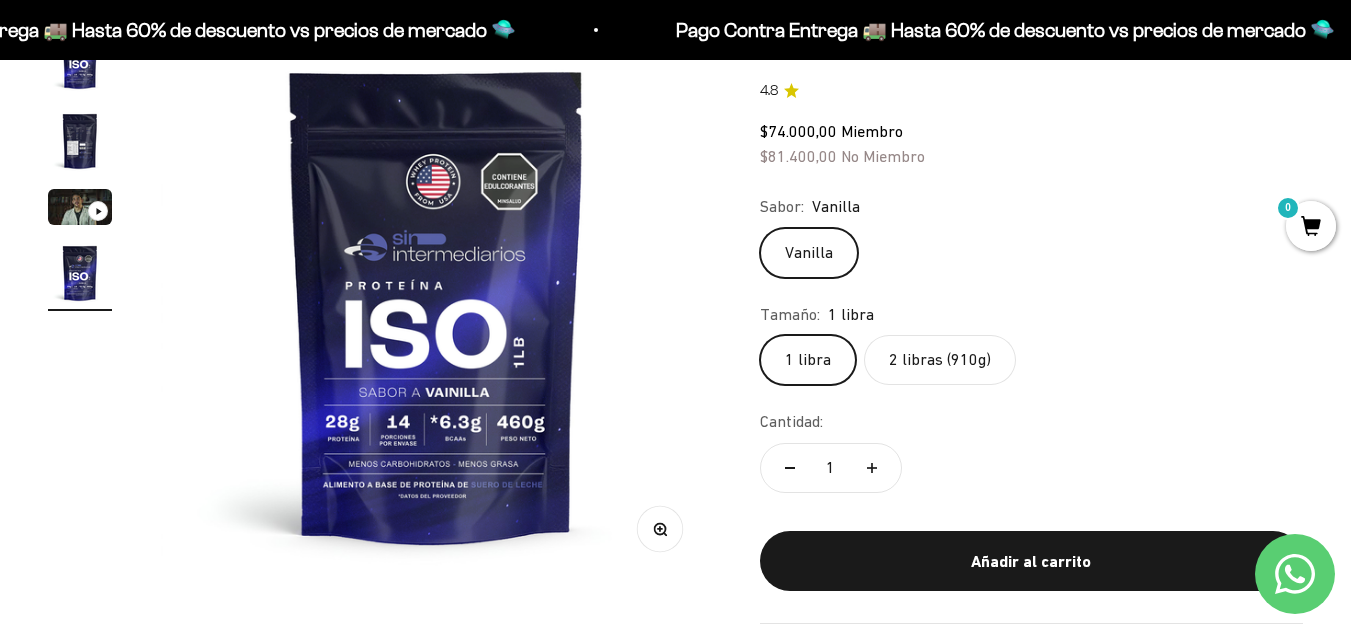 click on "2 libras (910g)" 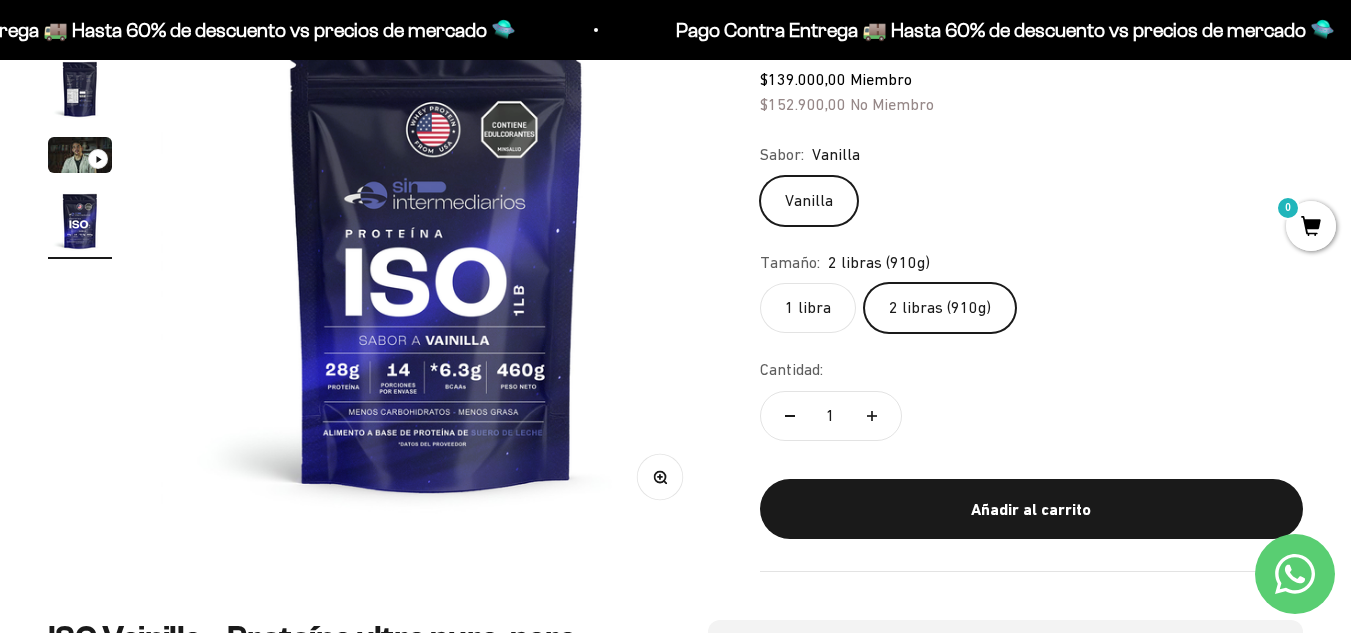 scroll, scrollTop: 134, scrollLeft: 0, axis: vertical 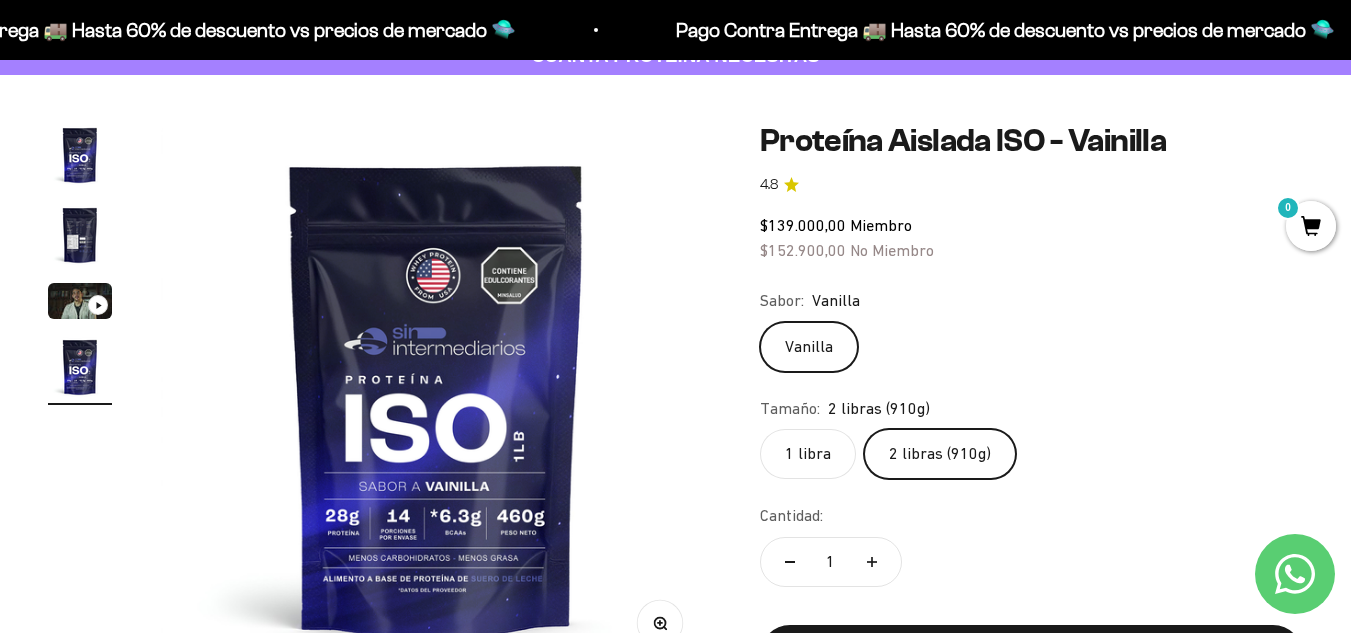 click at bounding box center (80, 235) 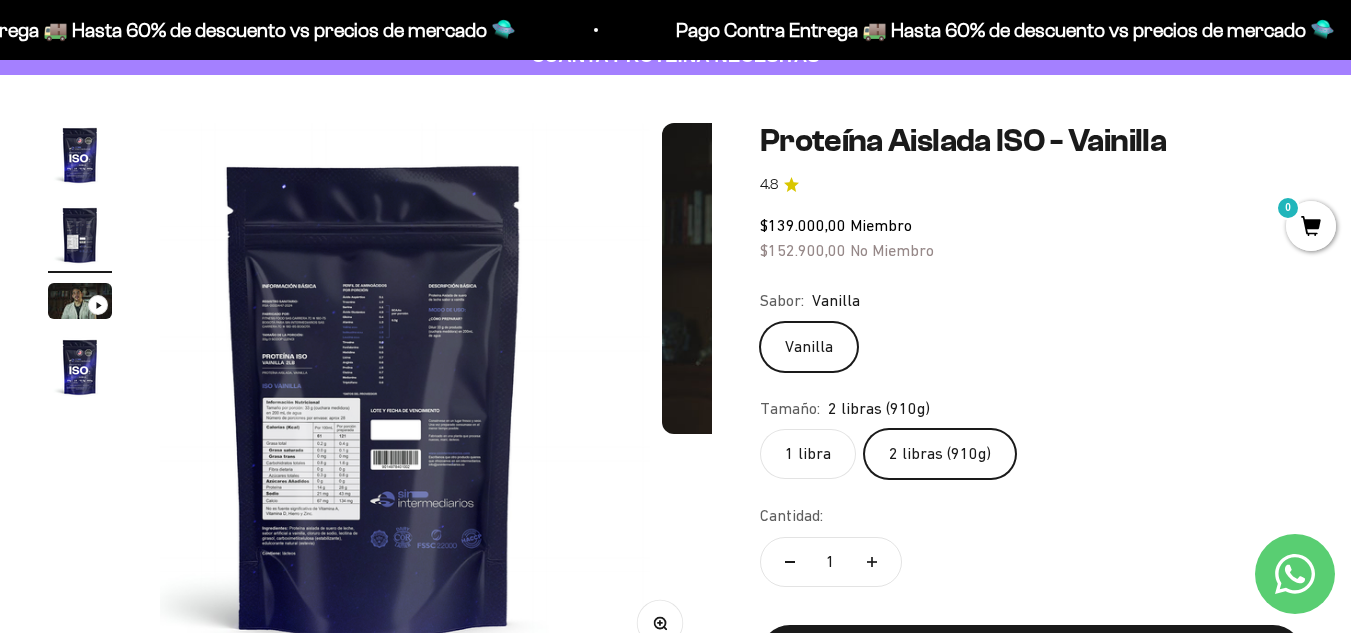 scroll, scrollTop: 0, scrollLeft: 564, axis: horizontal 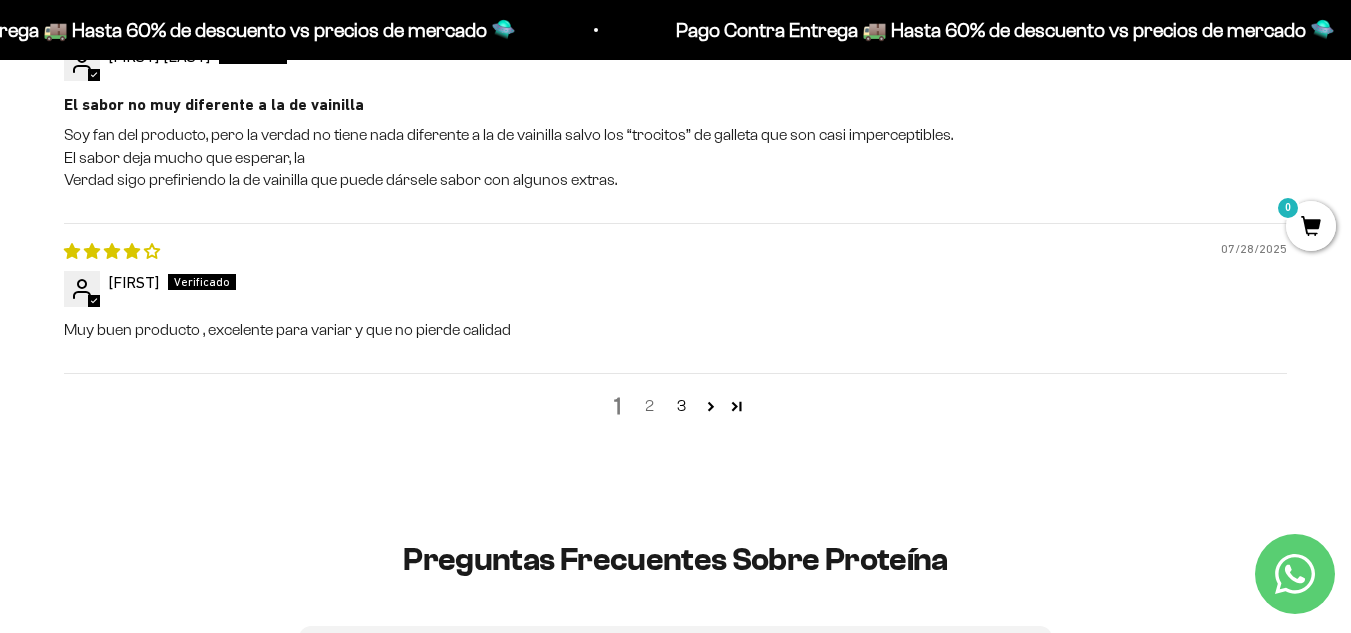 click on "2" at bounding box center (650, 406) 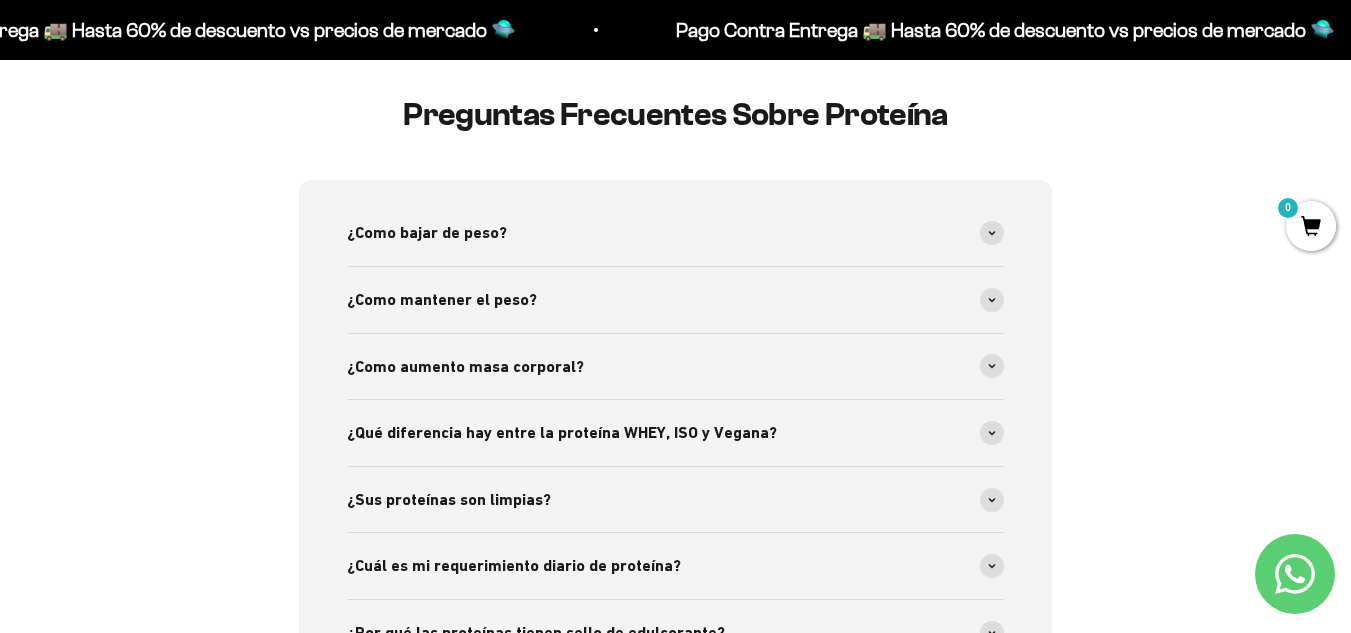 scroll, scrollTop: 2412, scrollLeft: 0, axis: vertical 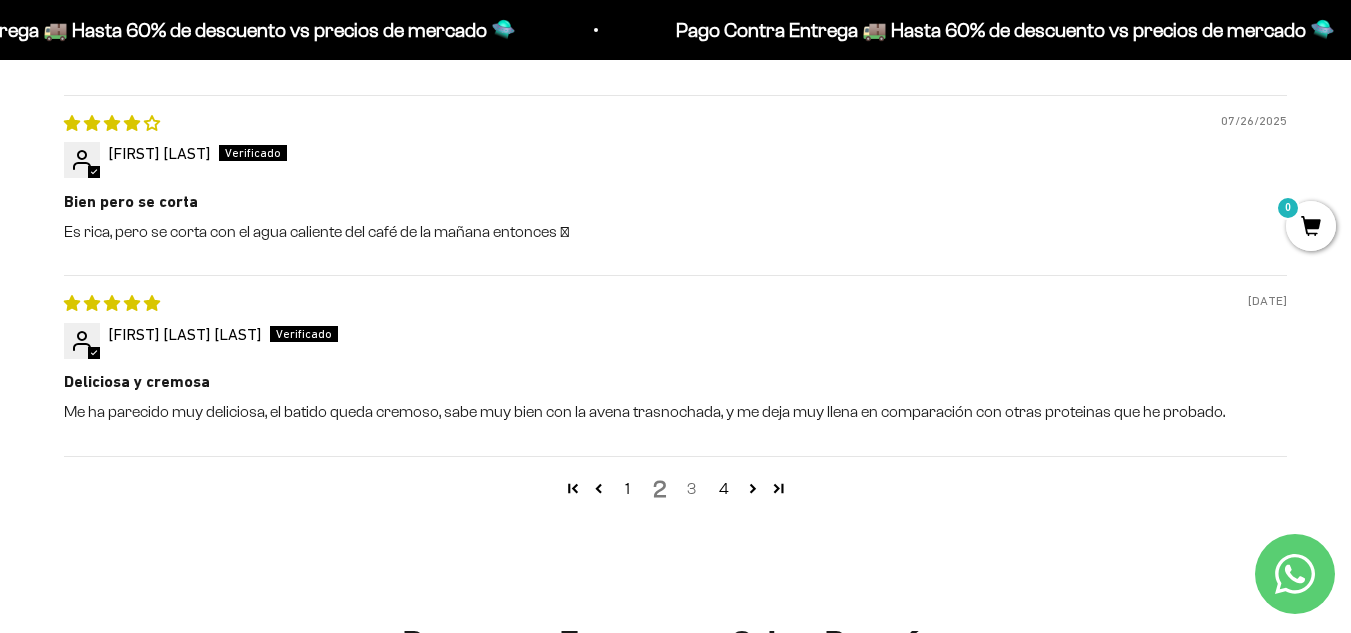 click on "3" at bounding box center (692, 489) 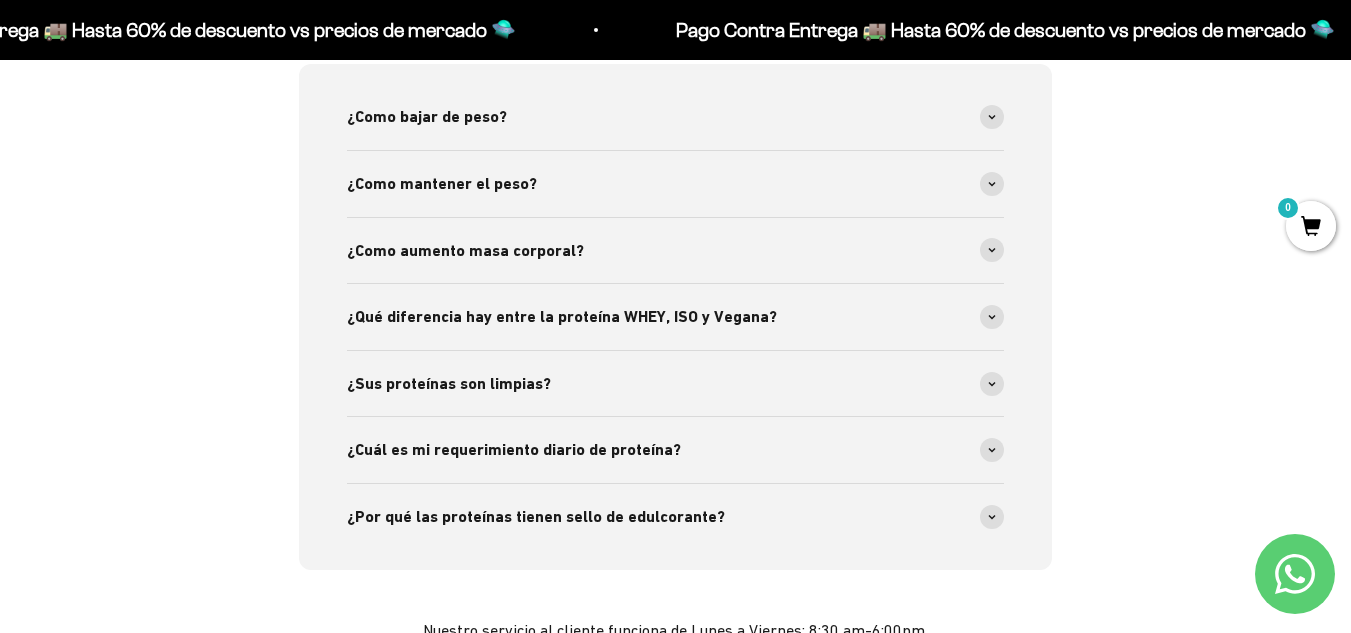 scroll, scrollTop: 2412, scrollLeft: 0, axis: vertical 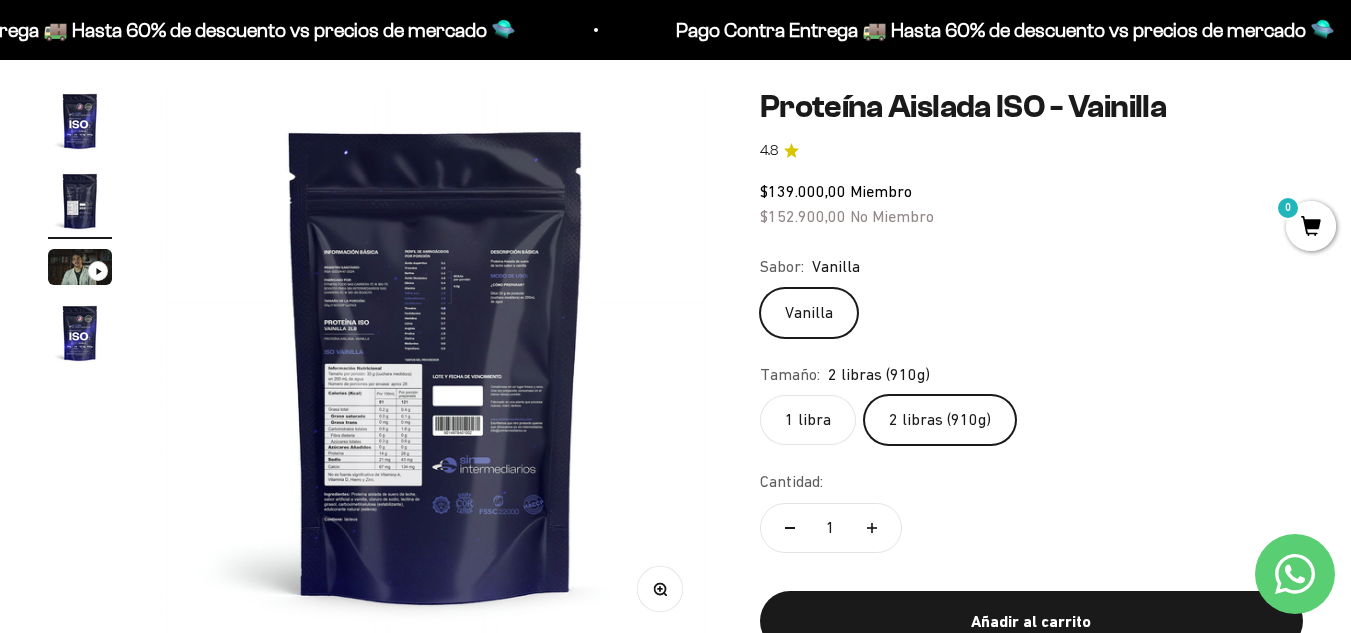 click on "Zoom" at bounding box center [659, 589] 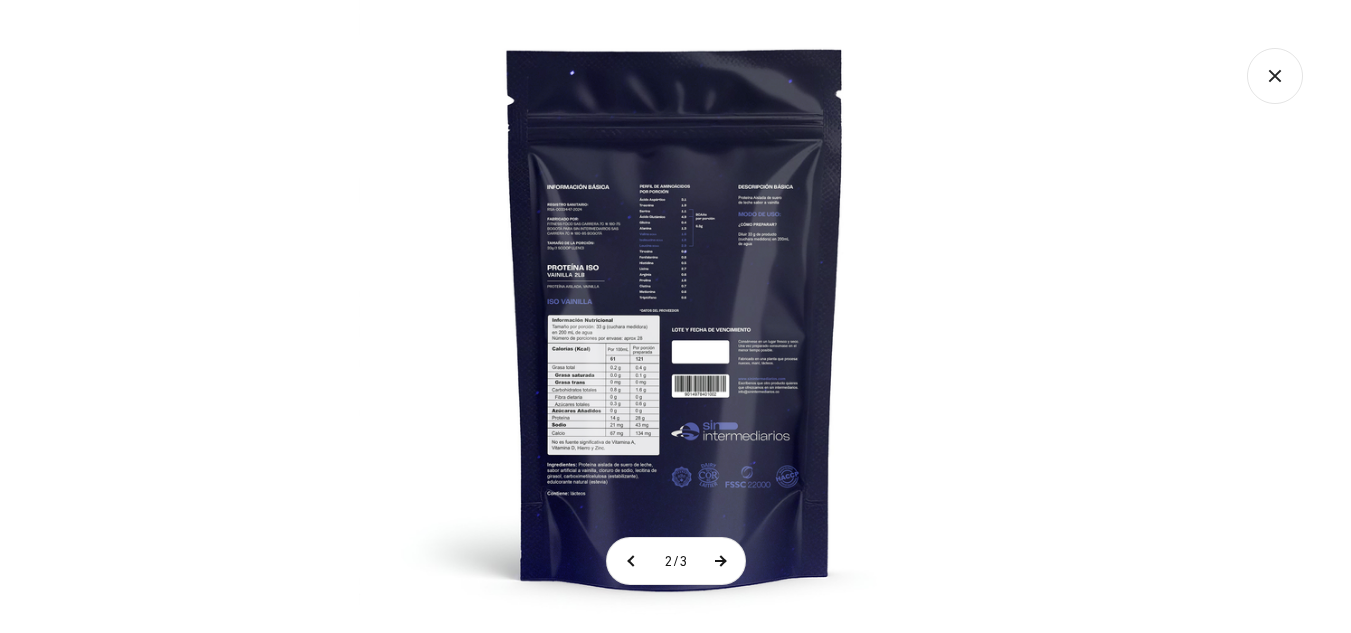 click at bounding box center (720, 561) 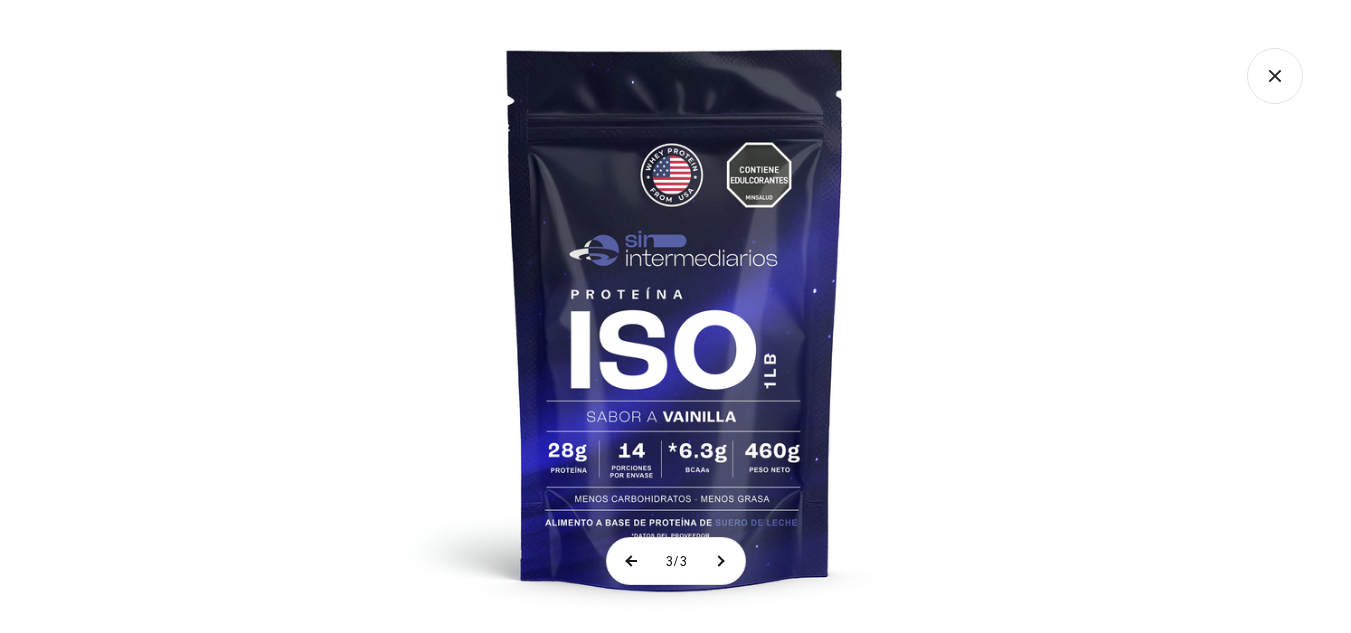 click at bounding box center (632, 561) 